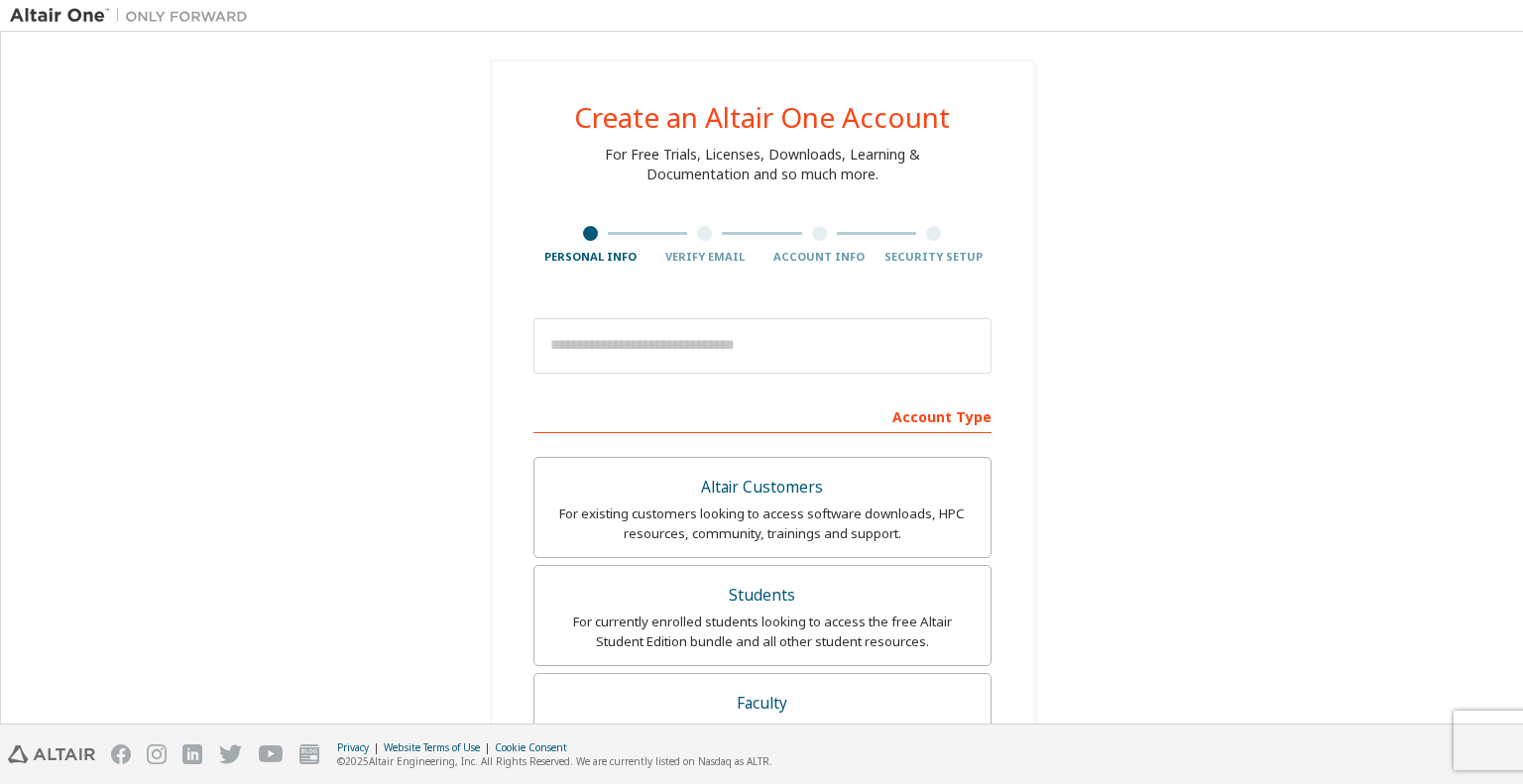 scroll, scrollTop: 0, scrollLeft: 0, axis: both 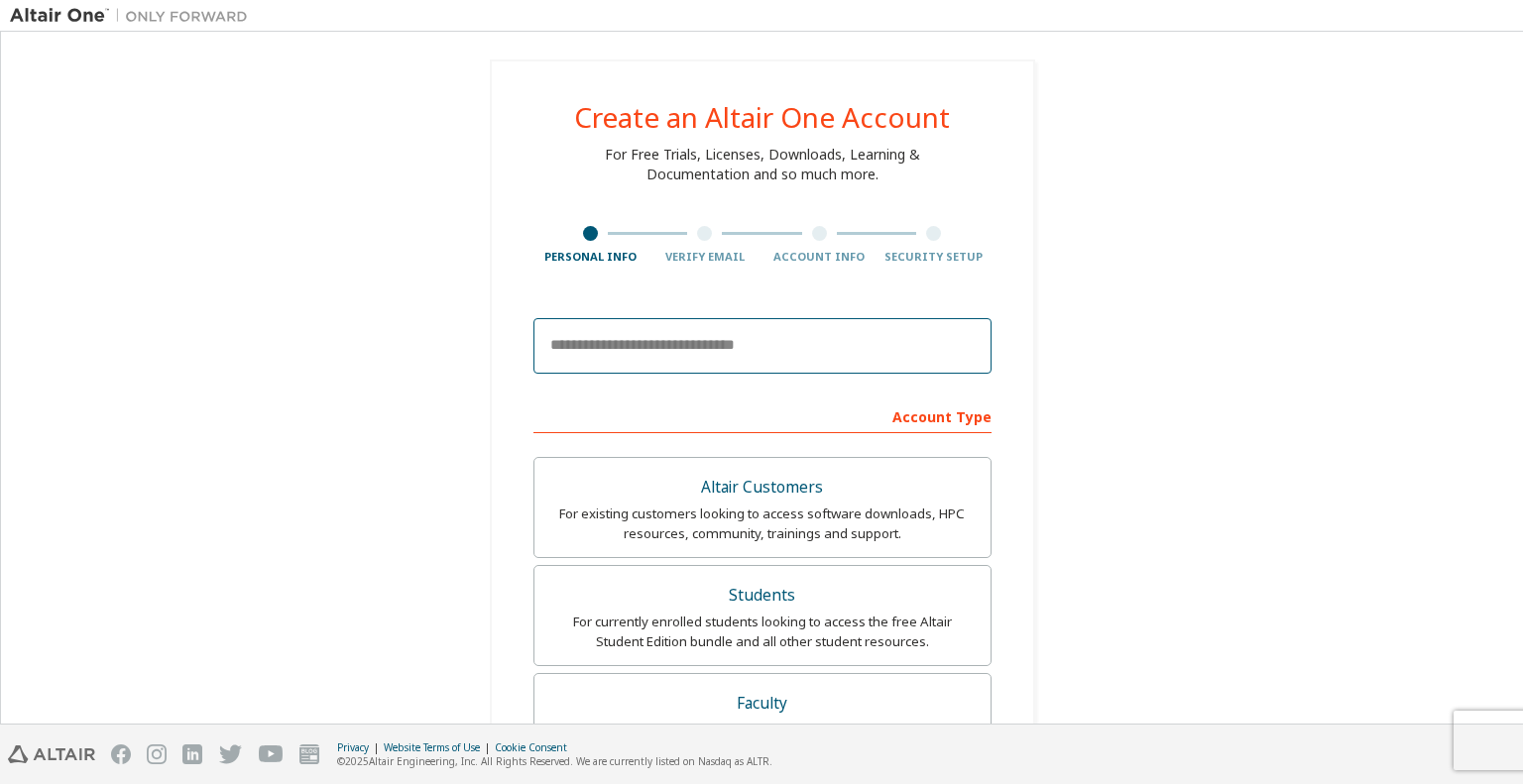 drag, startPoint x: 0, startPoint y: 0, endPoint x: 614, endPoint y: 343, distance: 703.31 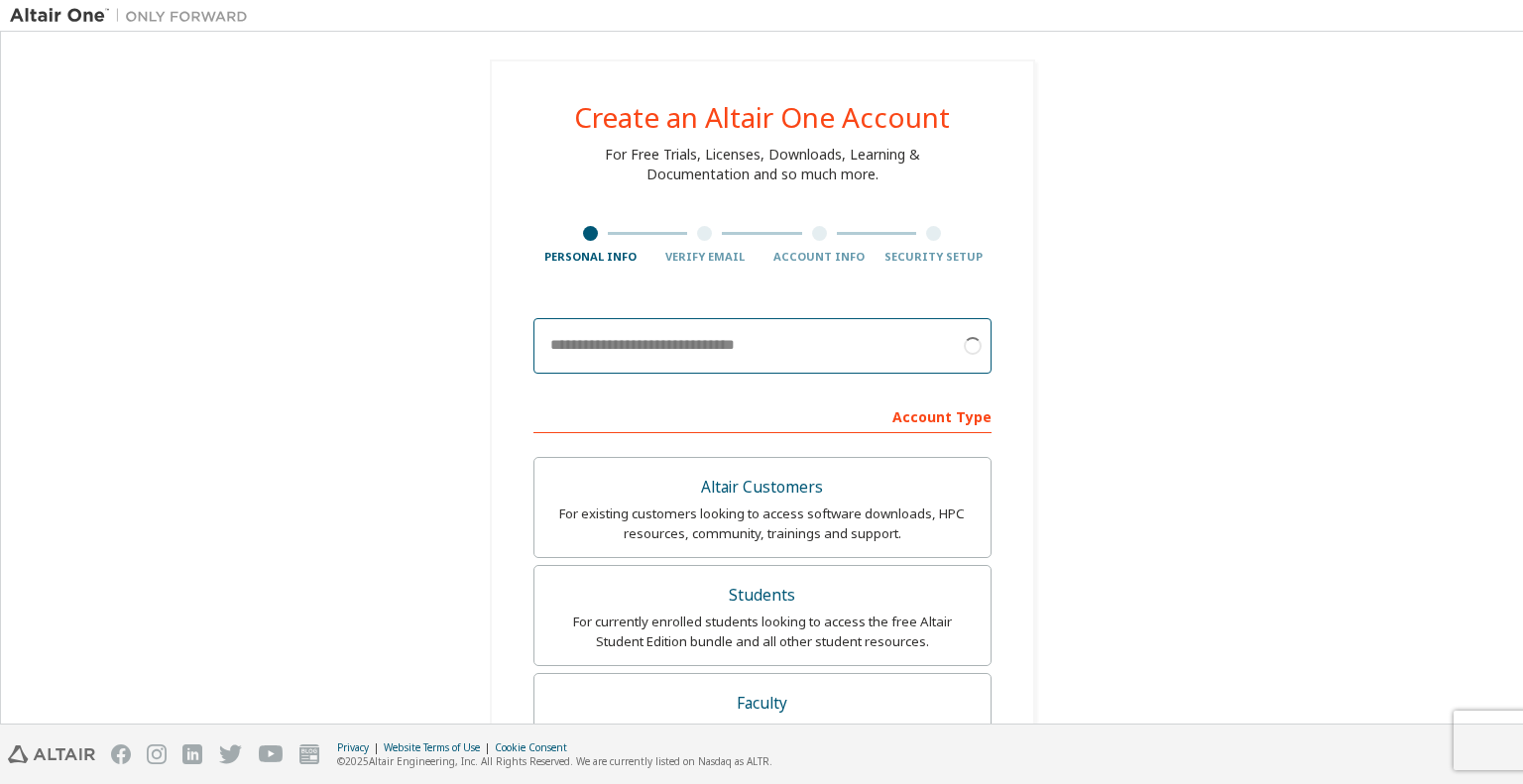 paste on "**********" 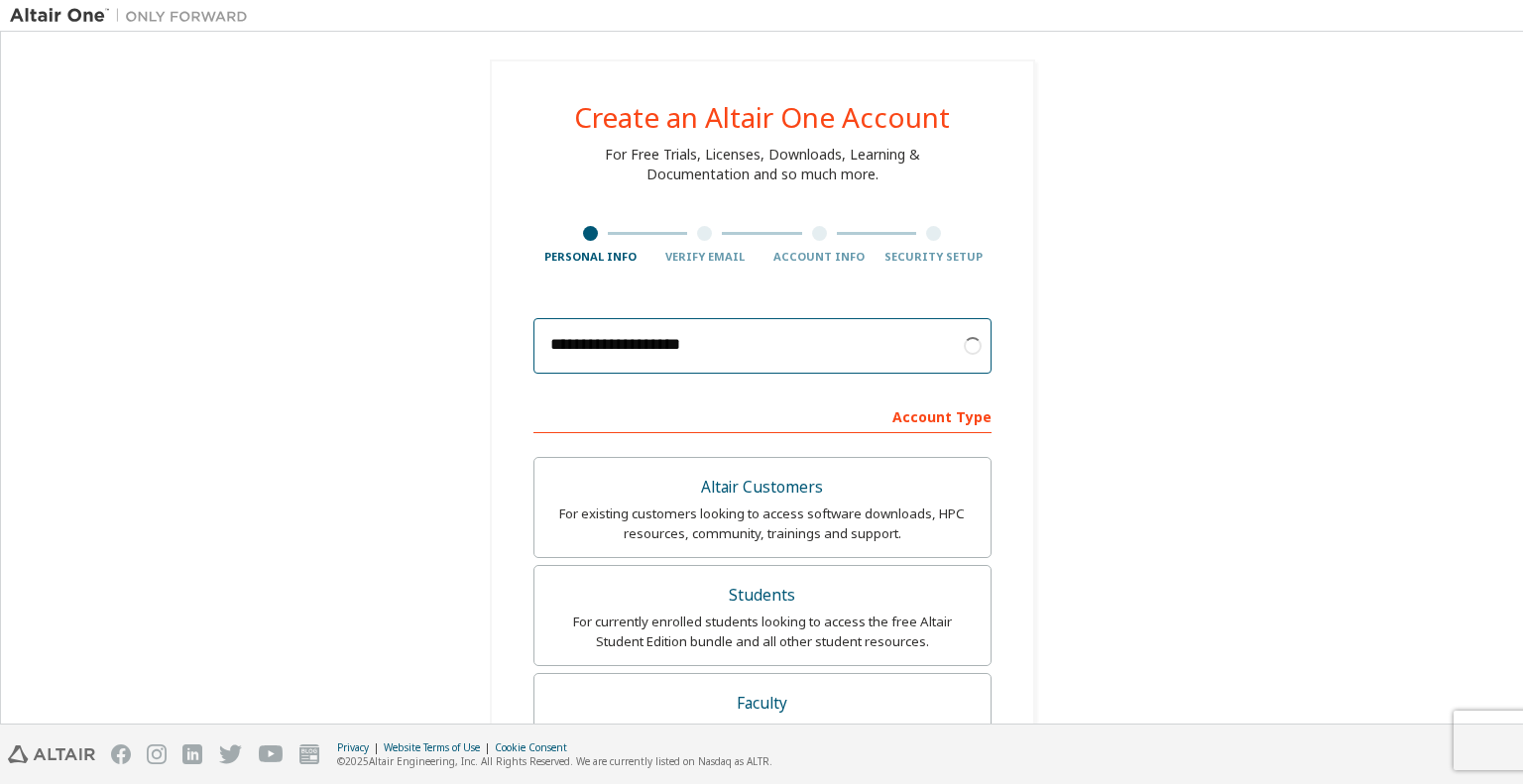 type on "**********" 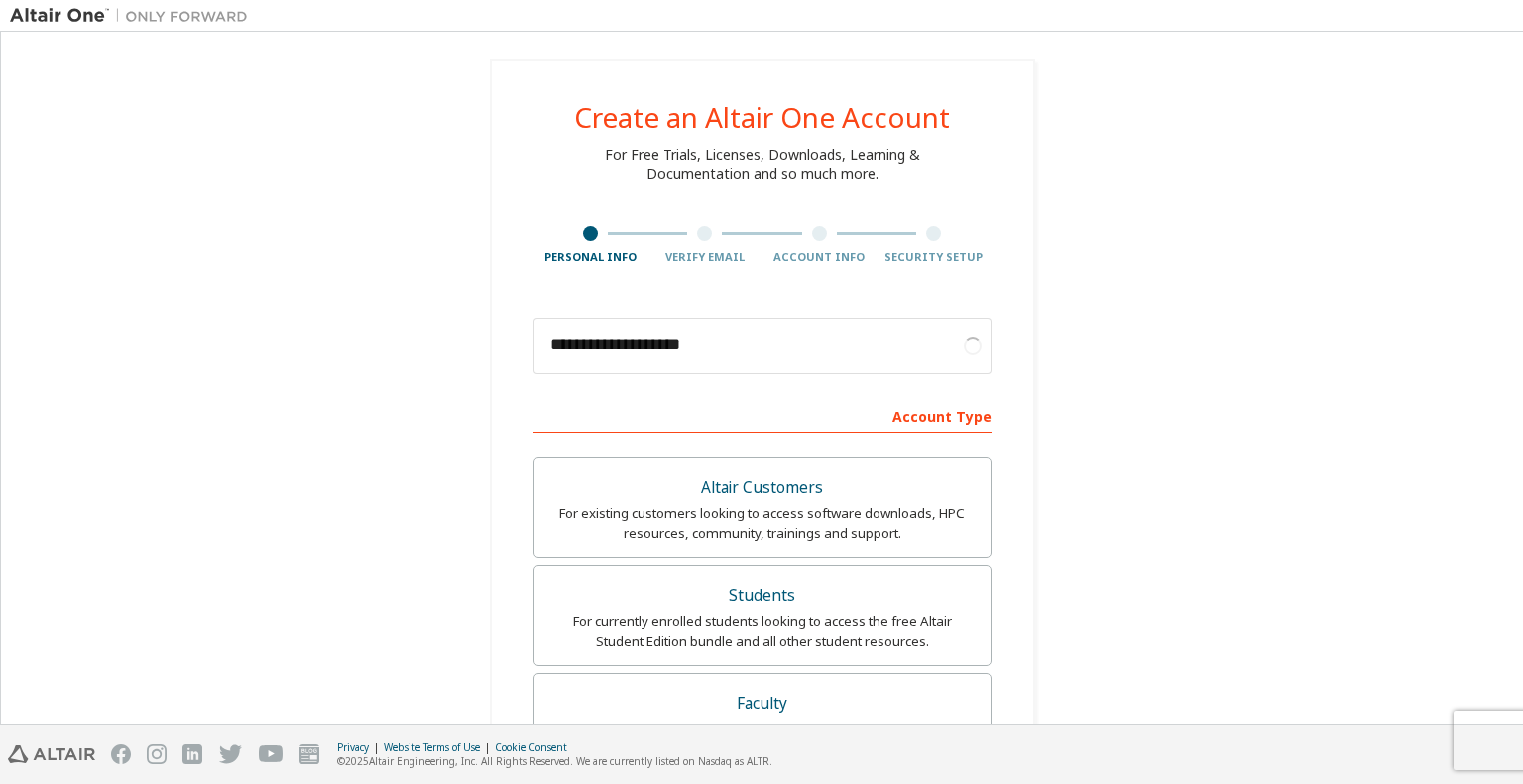 click on "**********" at bounding box center (762, 643) 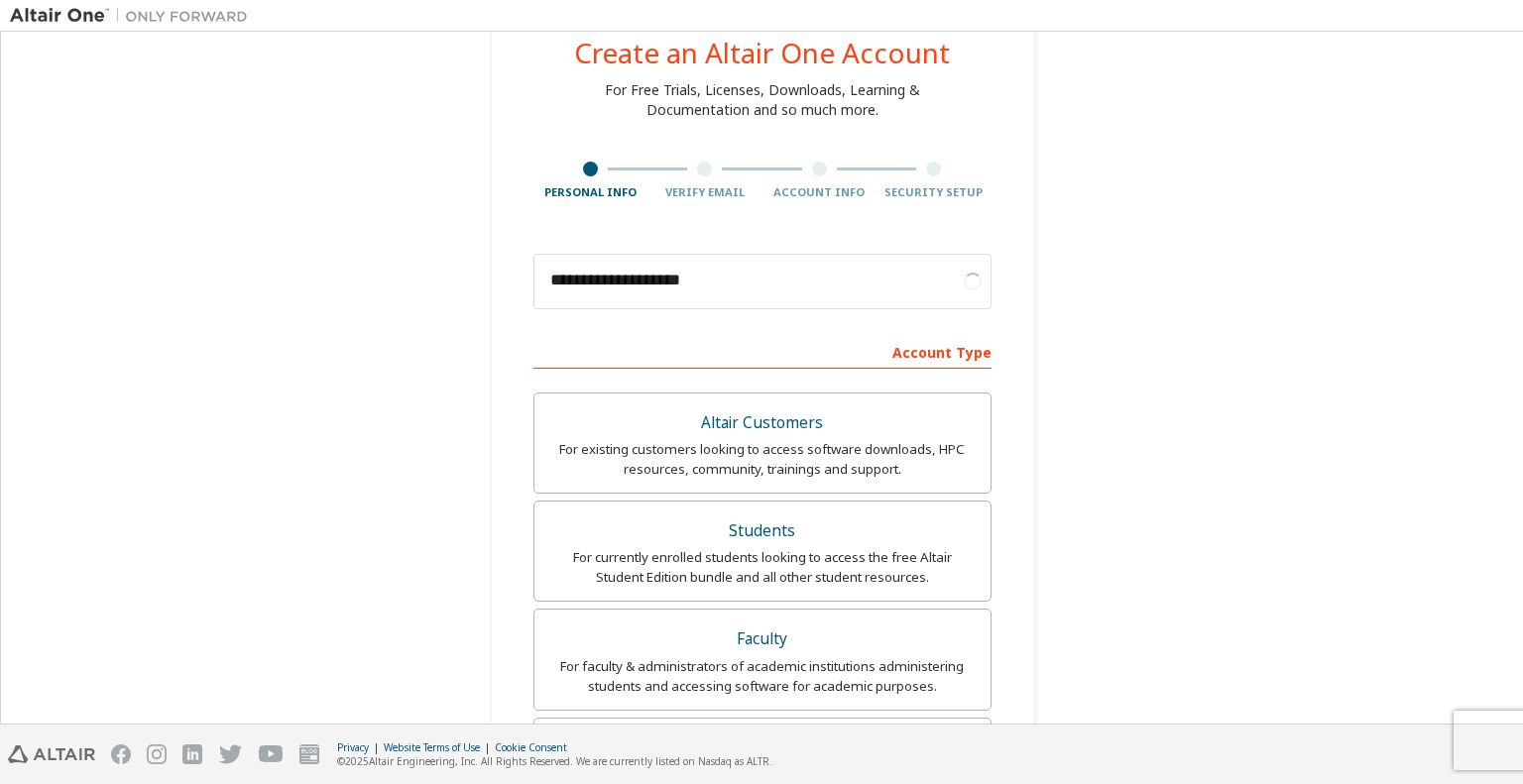 scroll, scrollTop: 99, scrollLeft: 0, axis: vertical 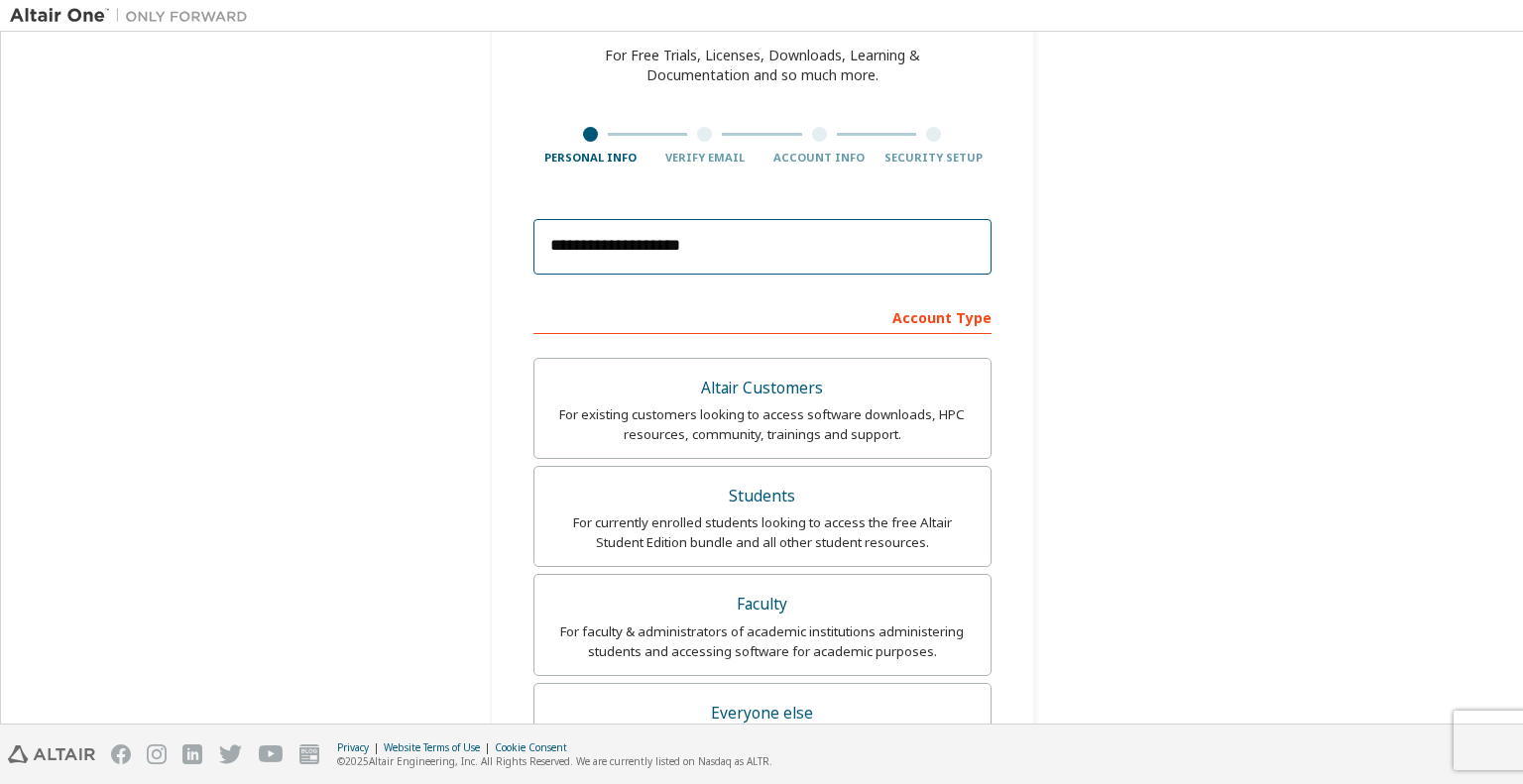 click on "**********" at bounding box center [762, 247] 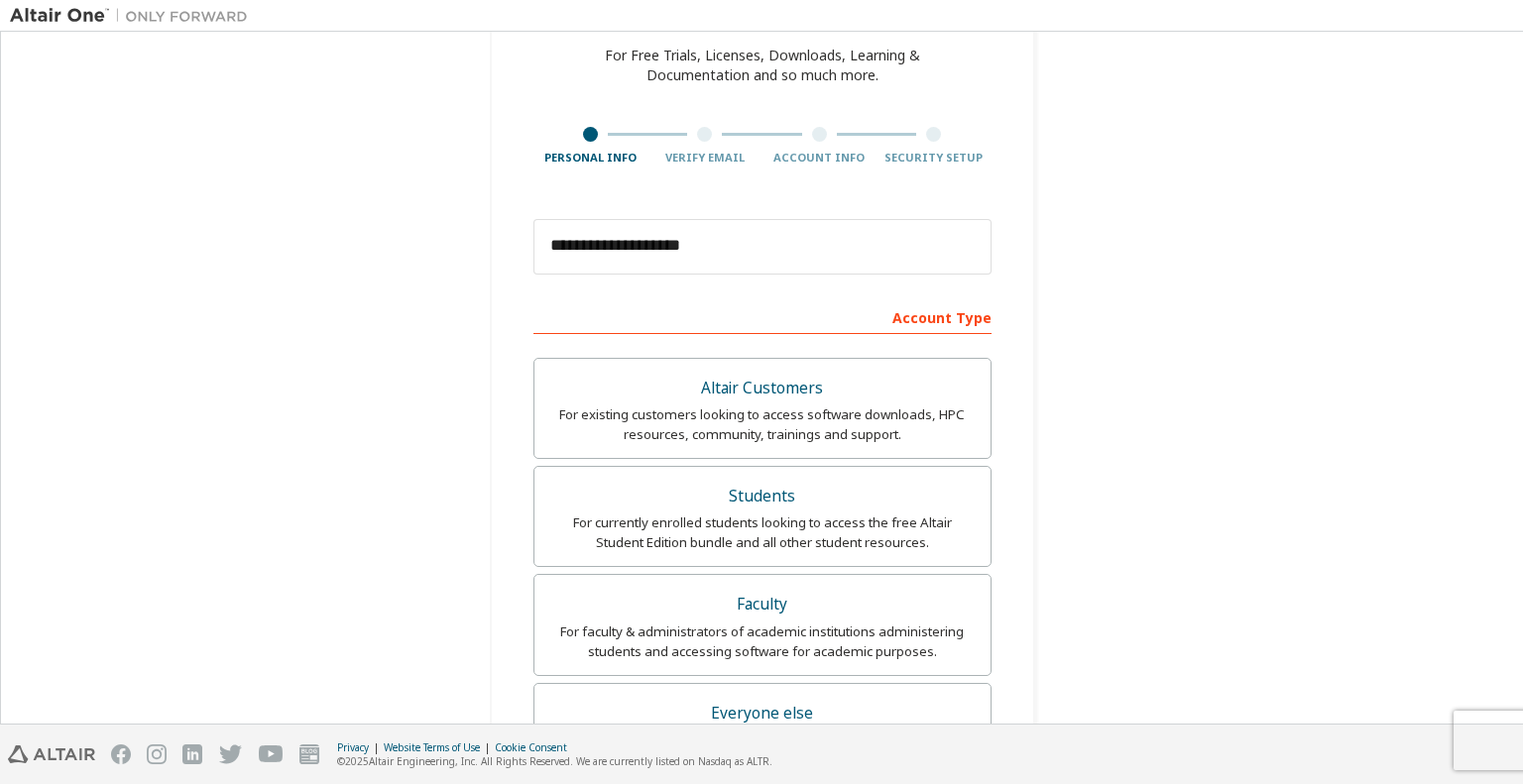 click on "**********" at bounding box center (762, 544) 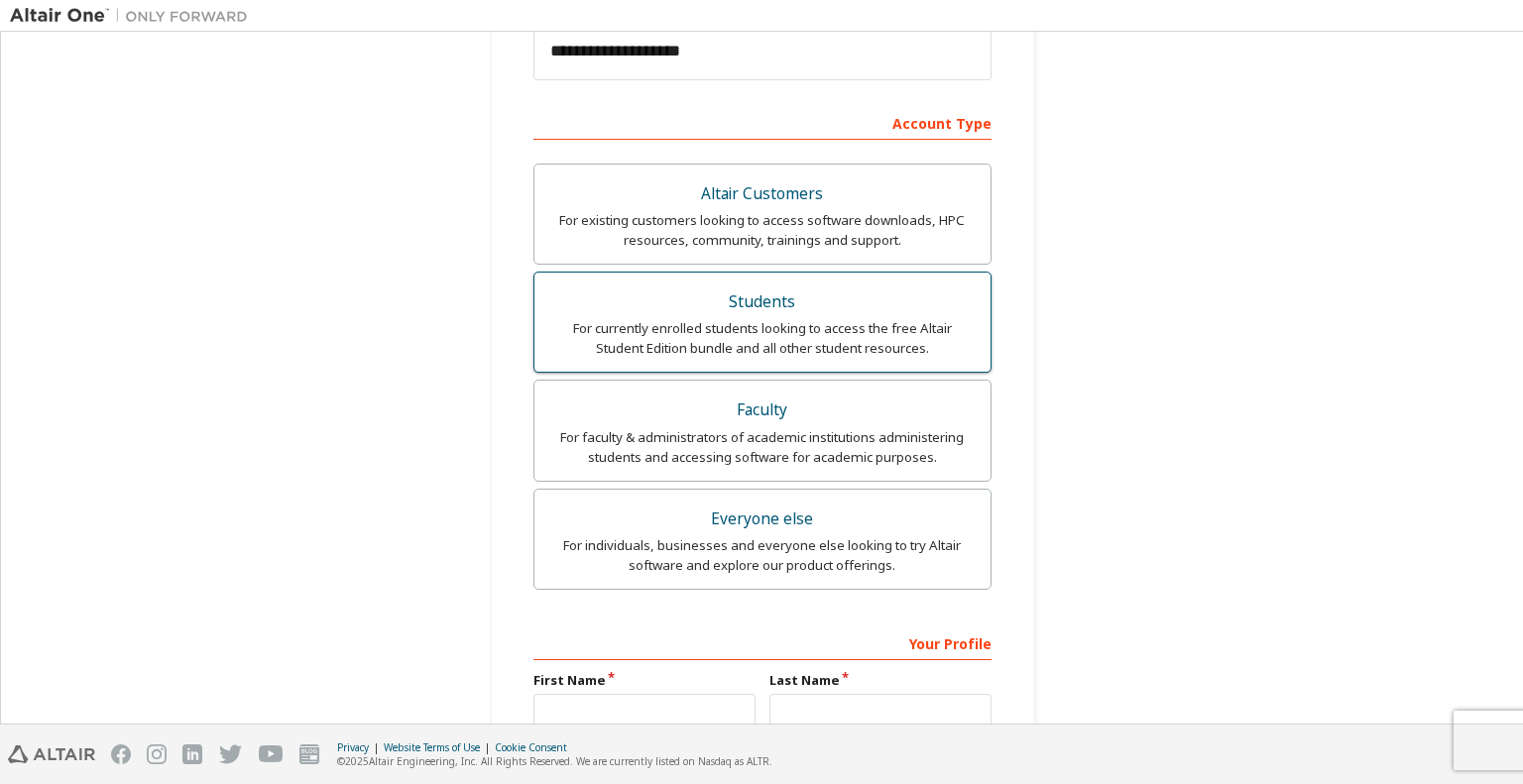 scroll, scrollTop: 297, scrollLeft: 0, axis: vertical 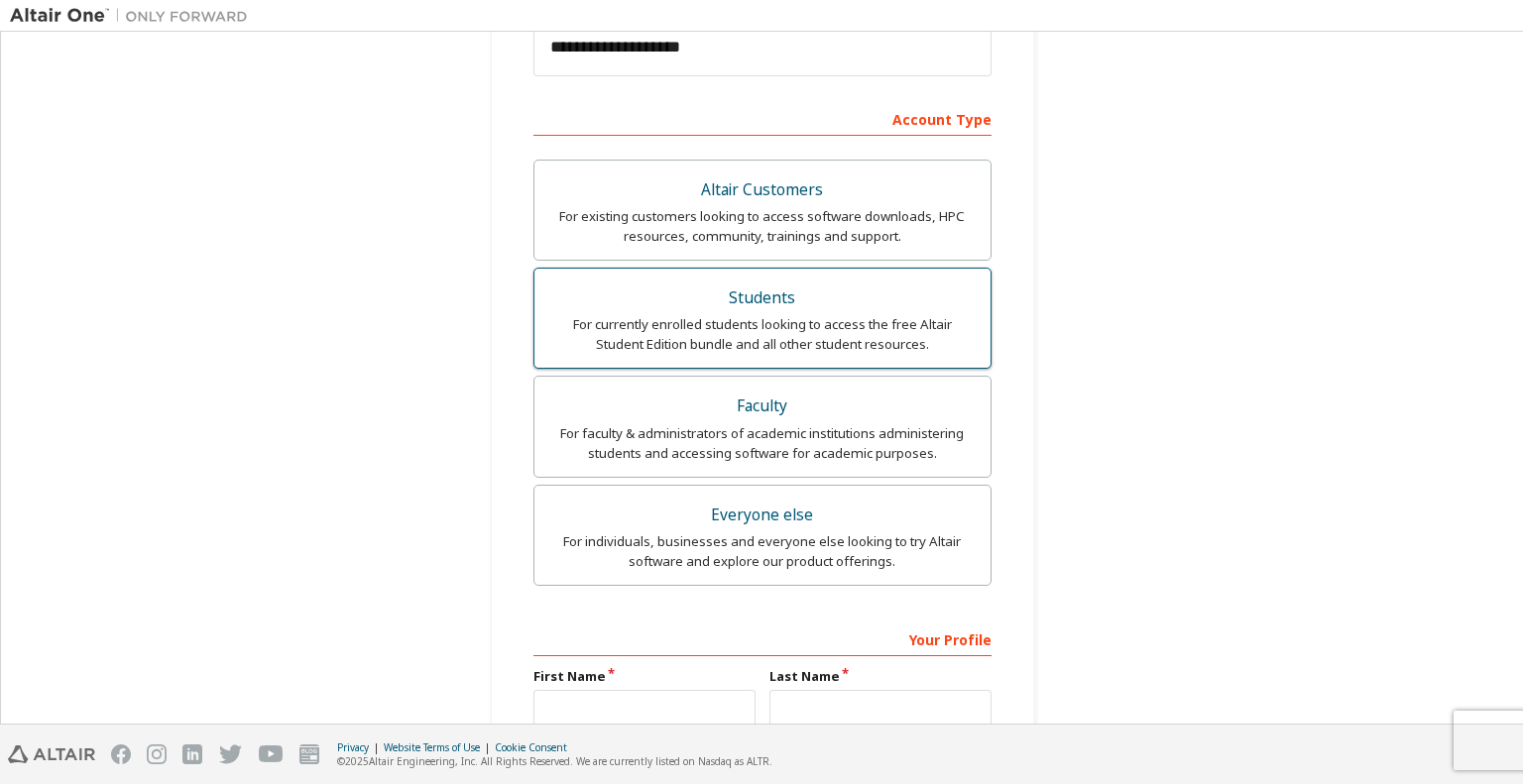 click on "For currently enrolled students looking to access the free Altair Student Edition bundle and all other student resources." at bounding box center [762, 334] 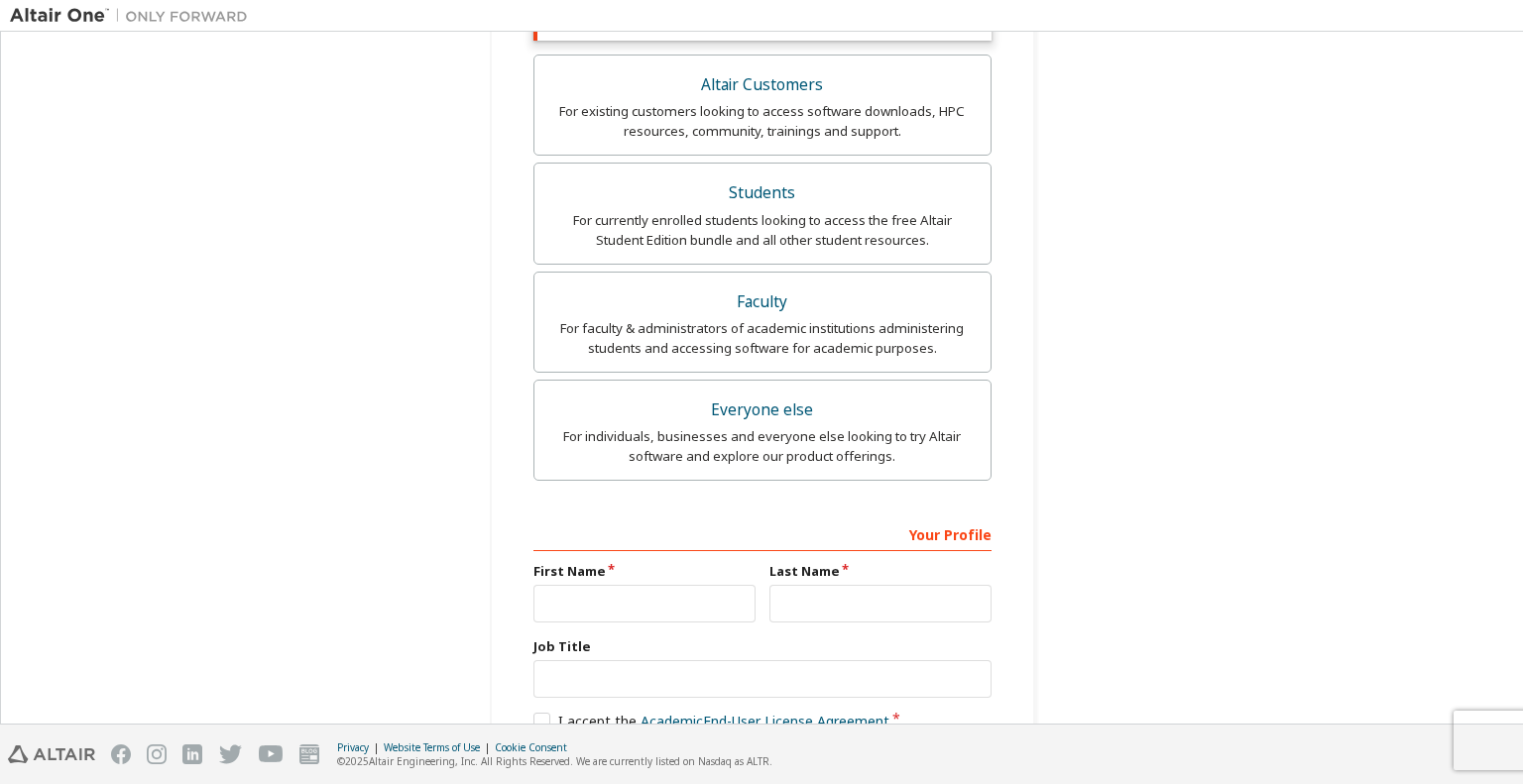 scroll, scrollTop: 595, scrollLeft: 0, axis: vertical 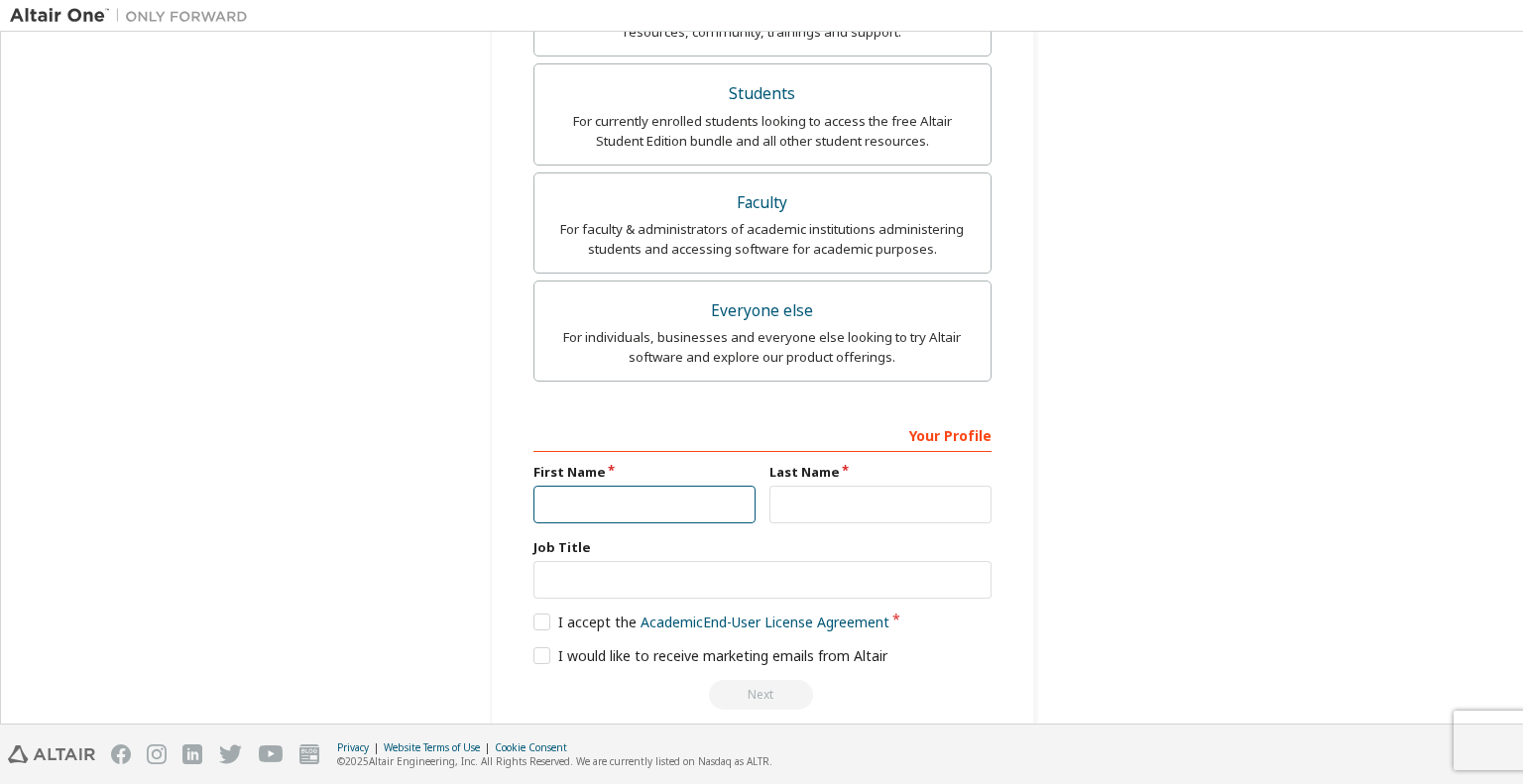 click at bounding box center [644, 504] 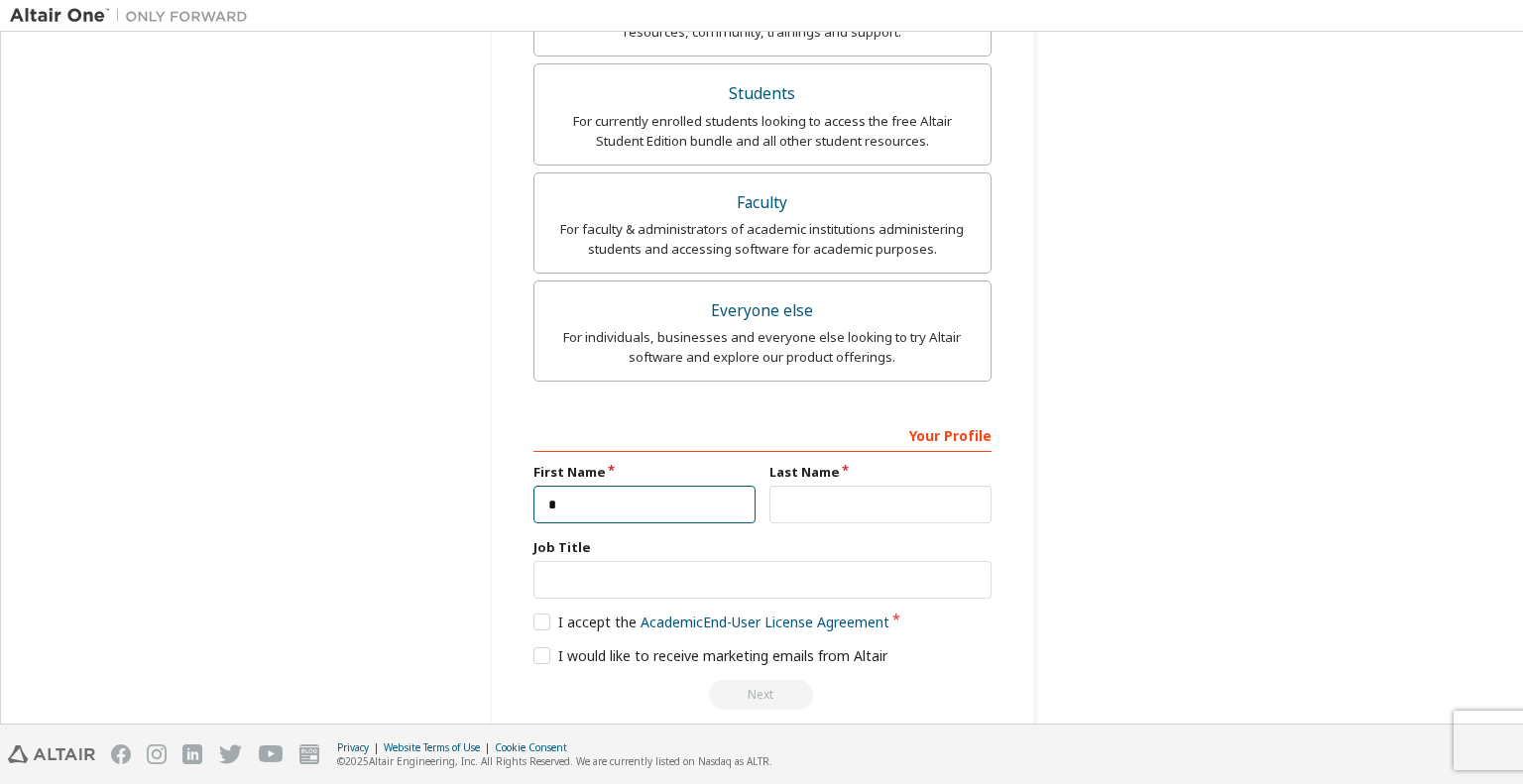 type on "*" 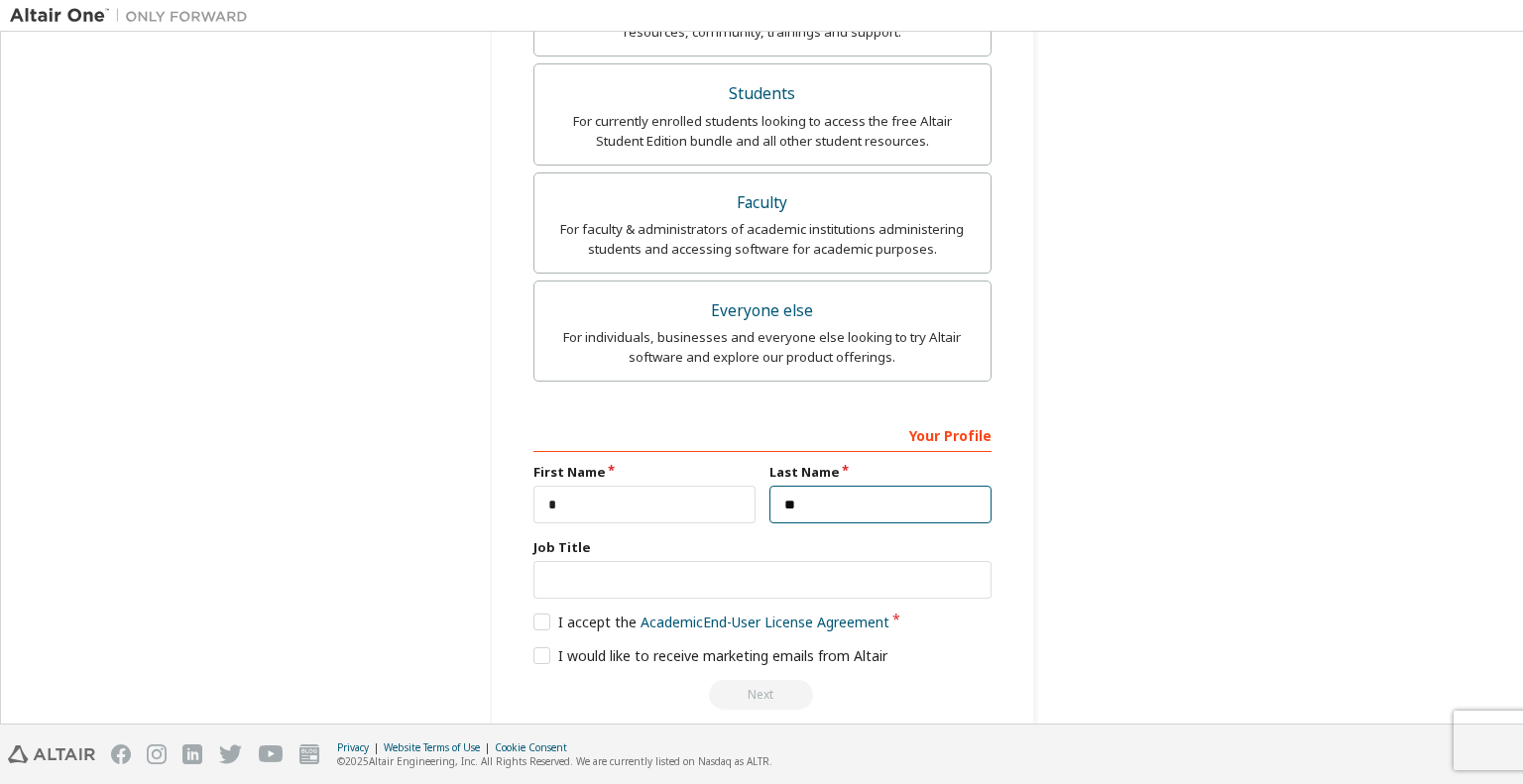 type on "**" 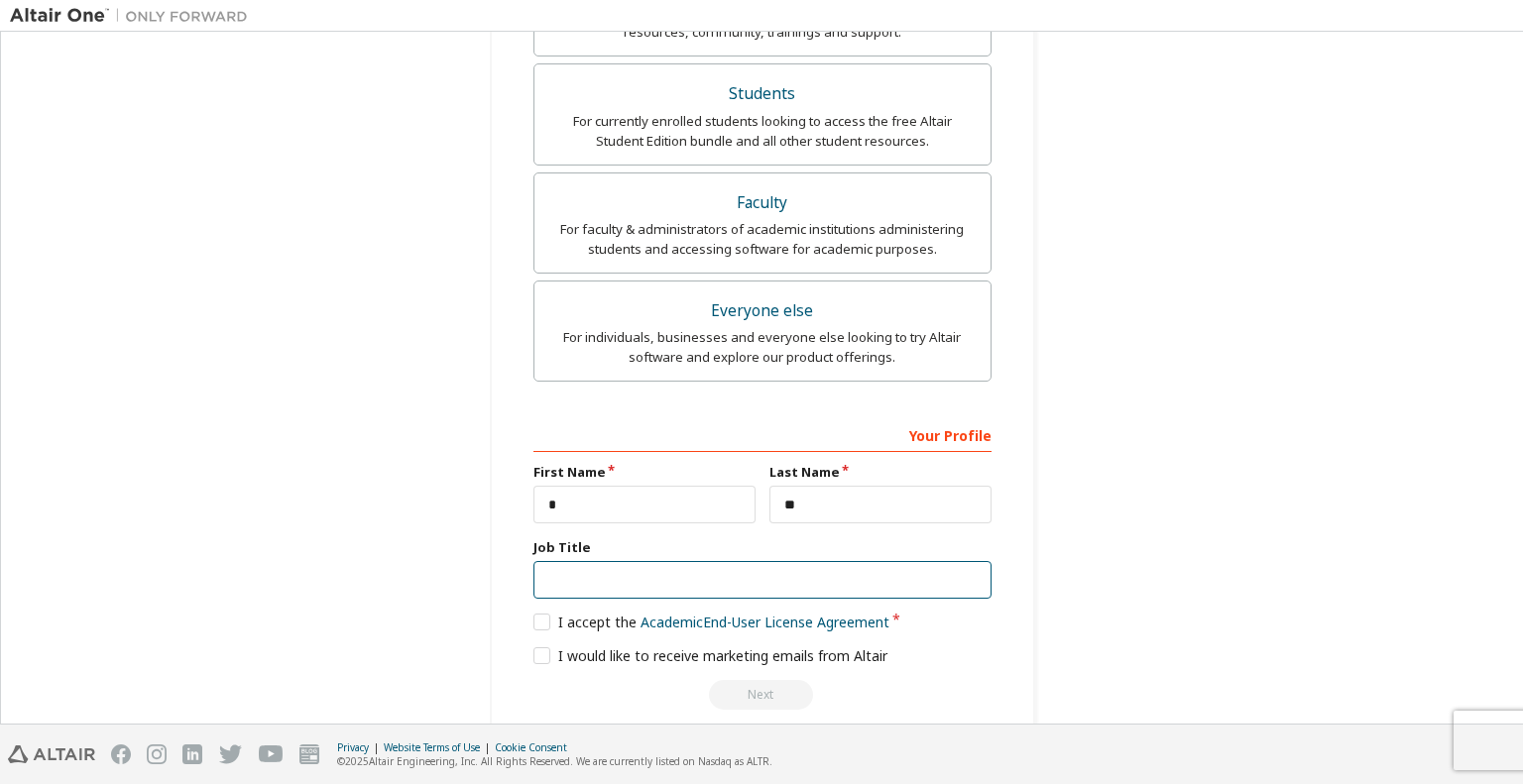 type on "*" 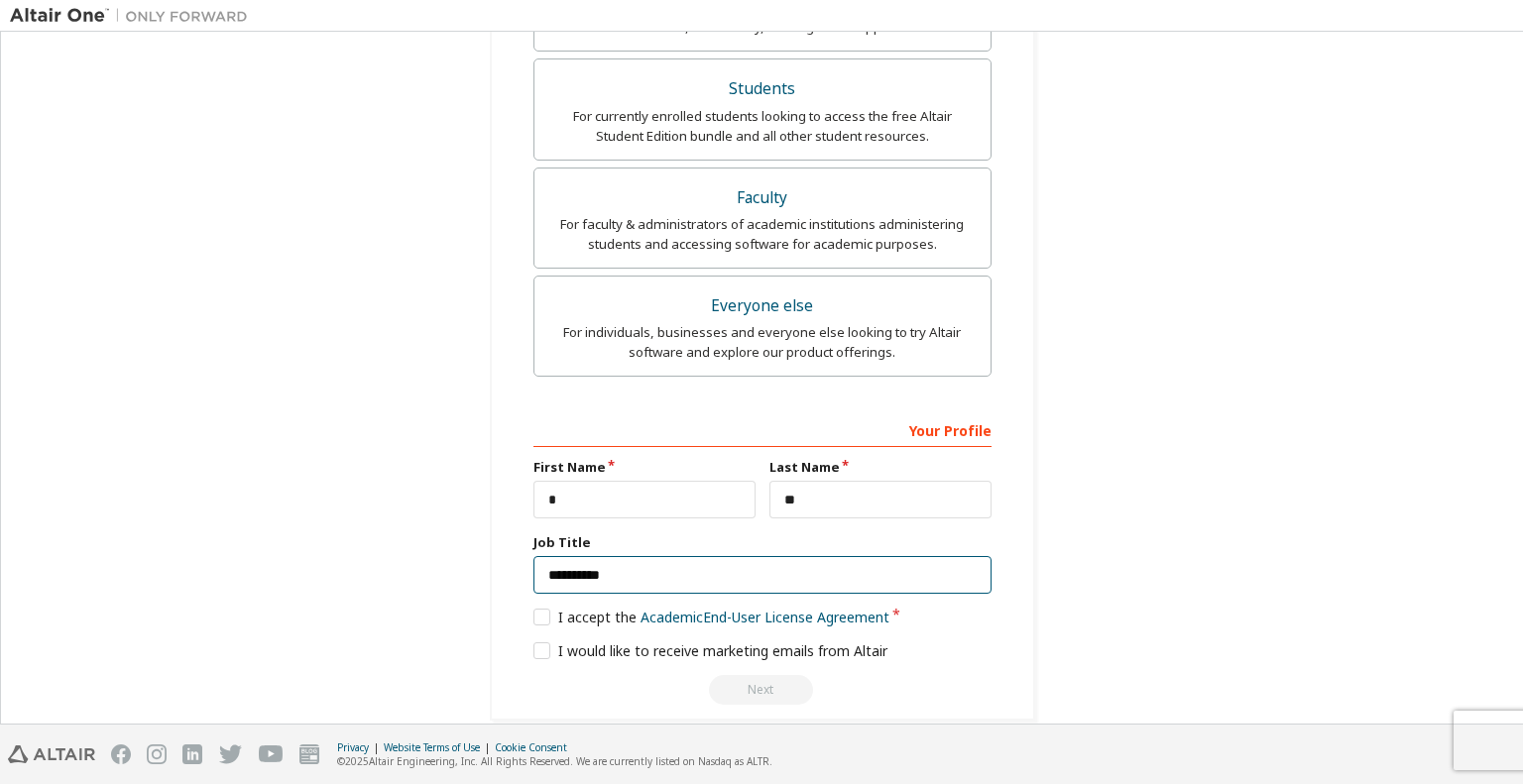 scroll, scrollTop: 602, scrollLeft: 0, axis: vertical 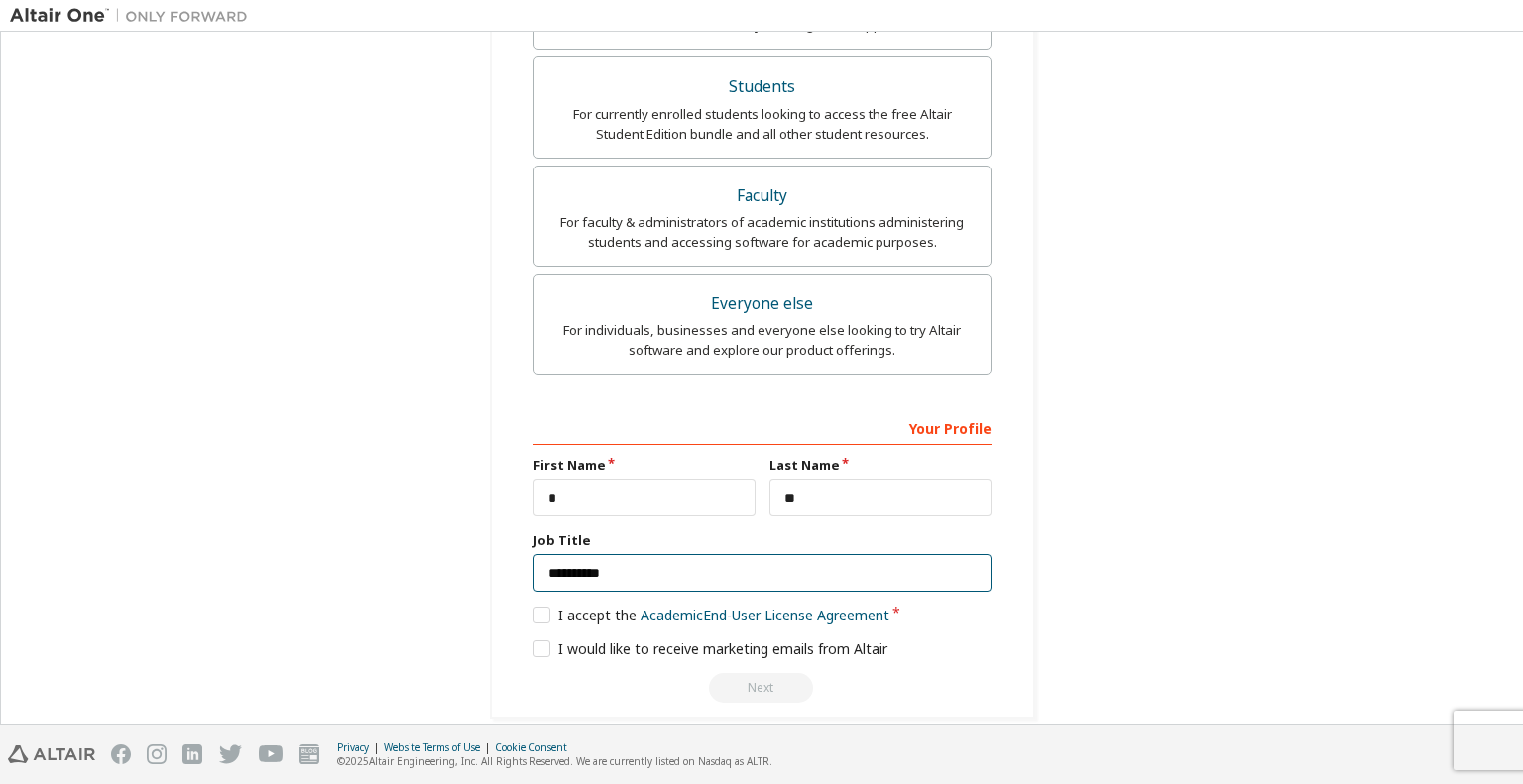type on "**********" 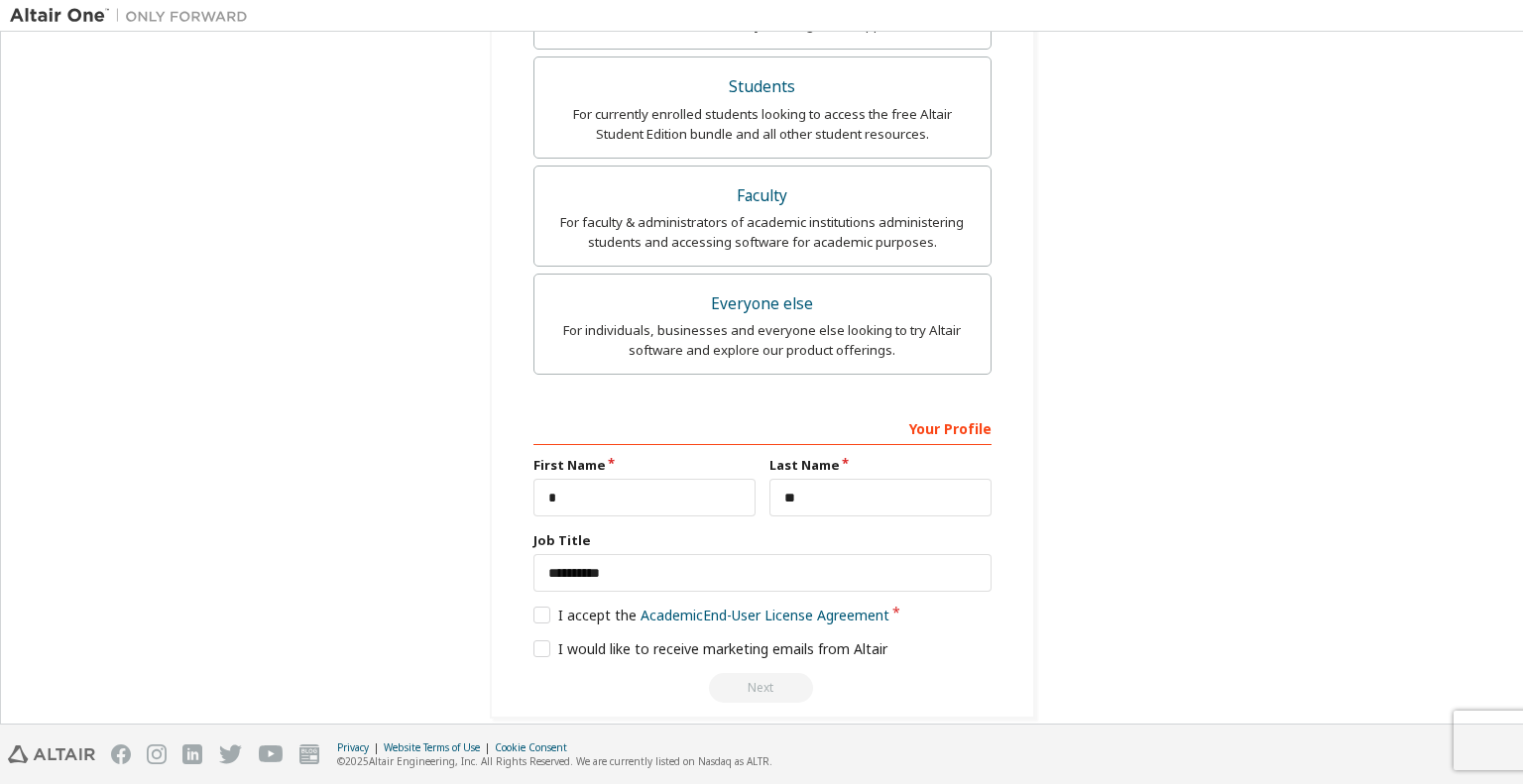click on "**********" at bounding box center (762, 556) 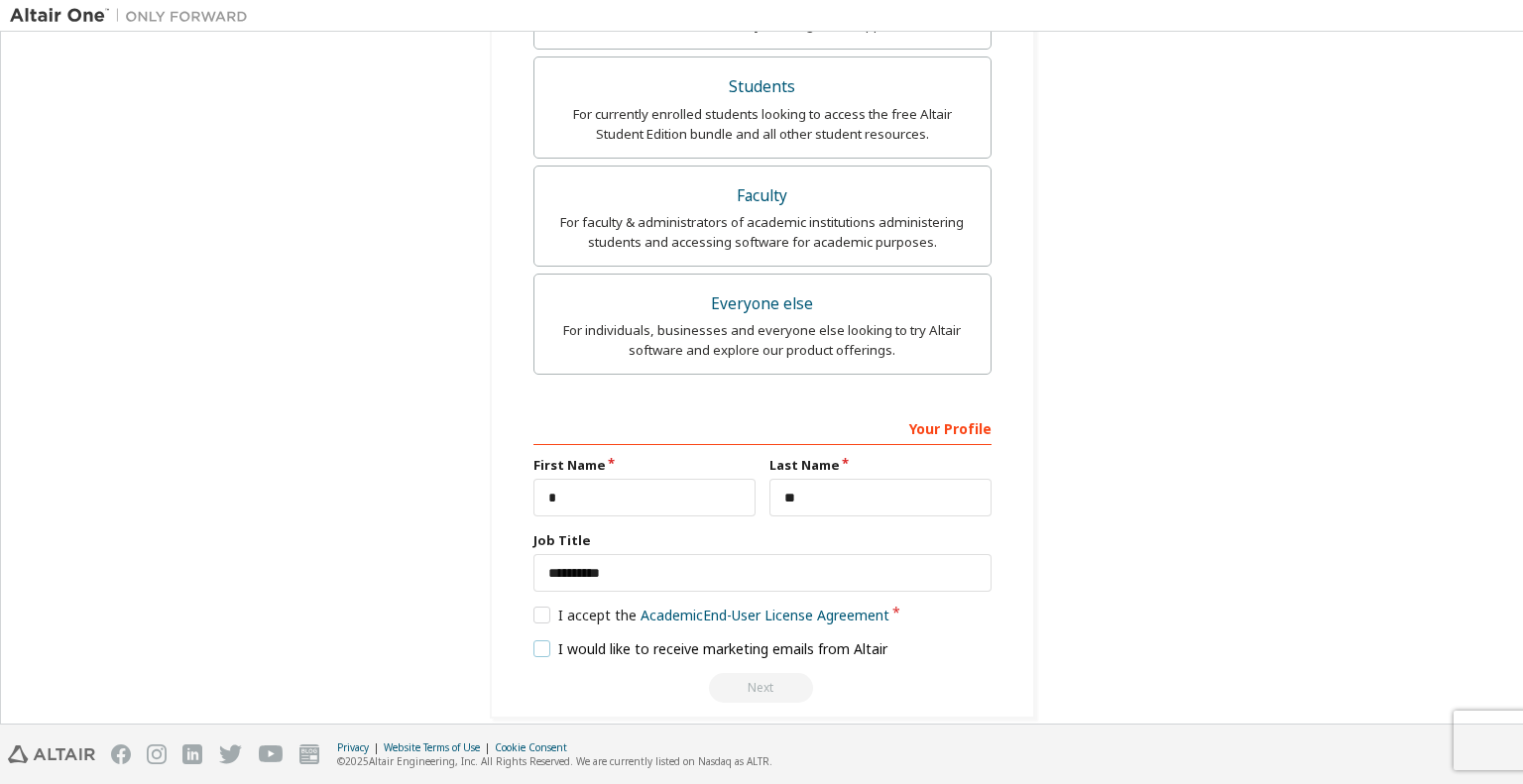 click on "I would like to receive marketing emails from Altair" at bounding box center [711, 648] 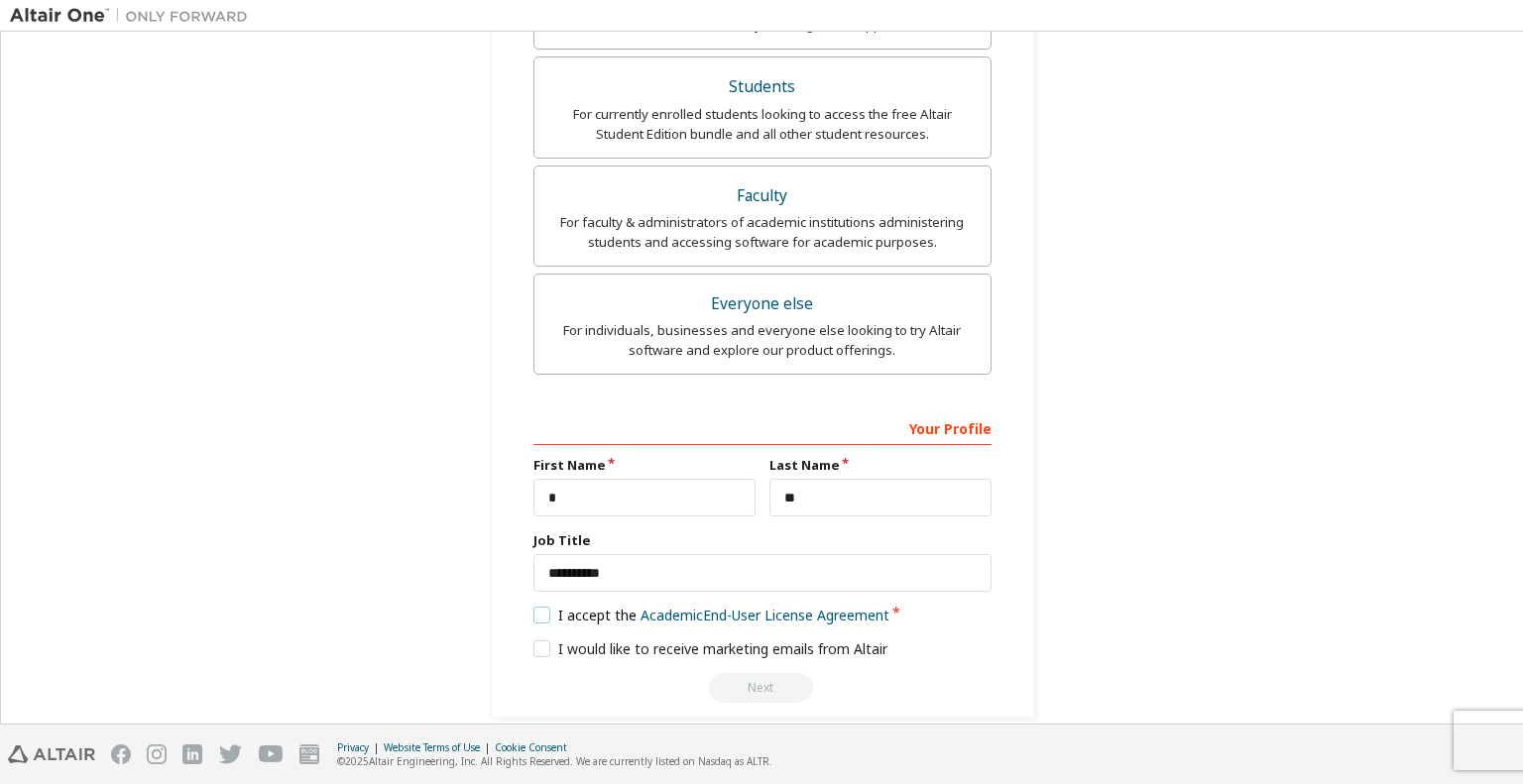 click on "I accept the   Academic   End-User License Agreement" at bounding box center [712, 615] 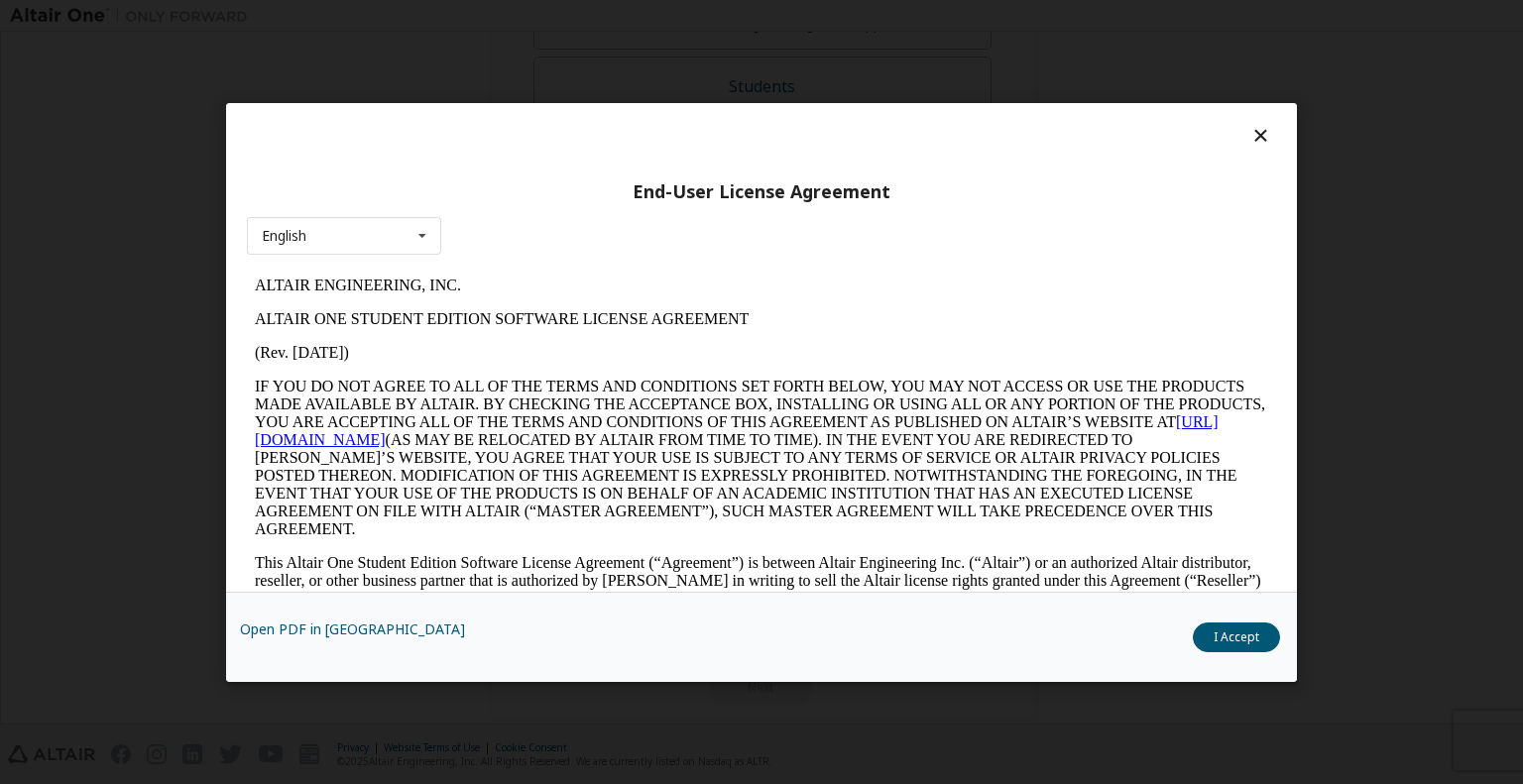 scroll, scrollTop: 0, scrollLeft: 0, axis: both 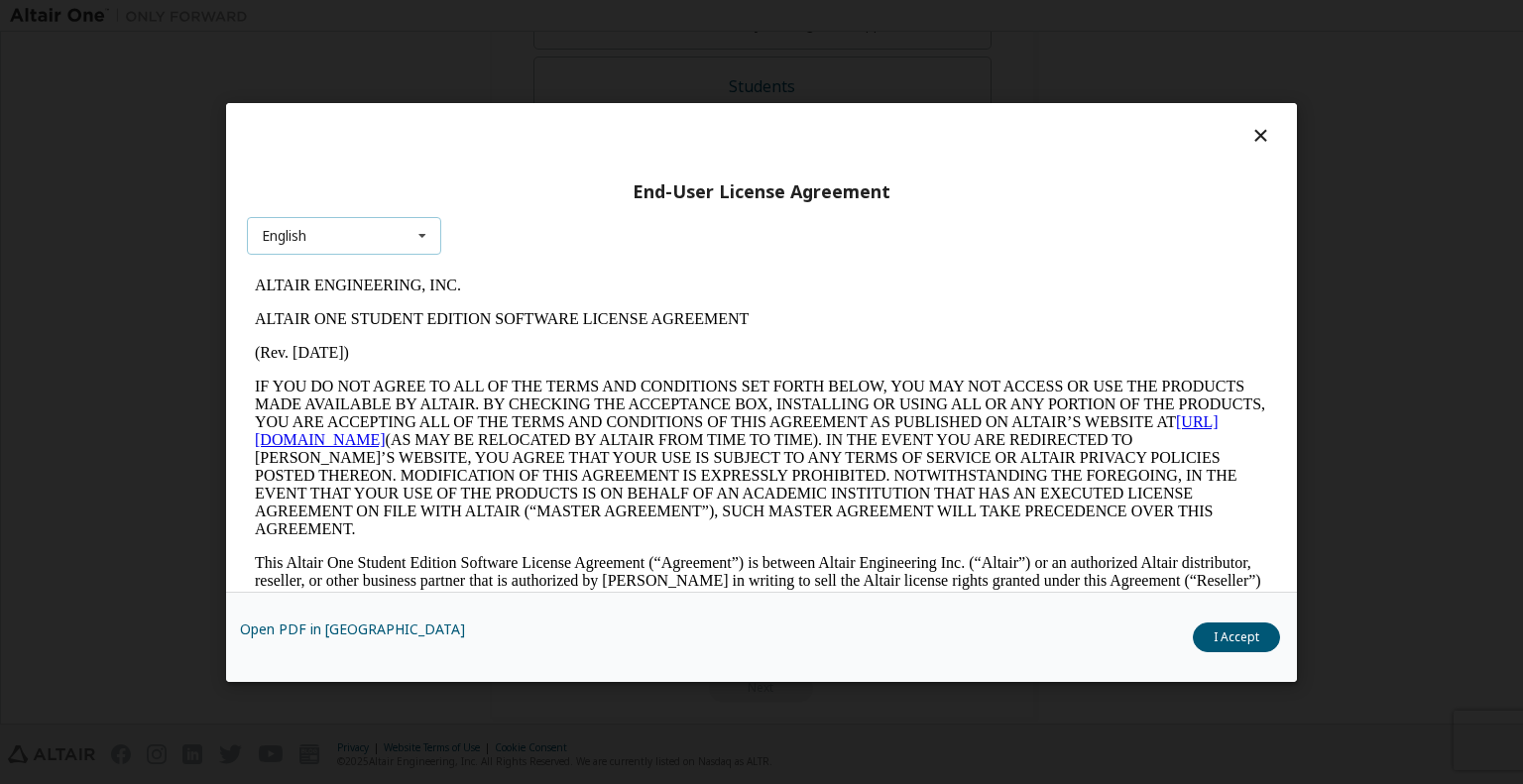 click on "English English" at bounding box center [344, 236] 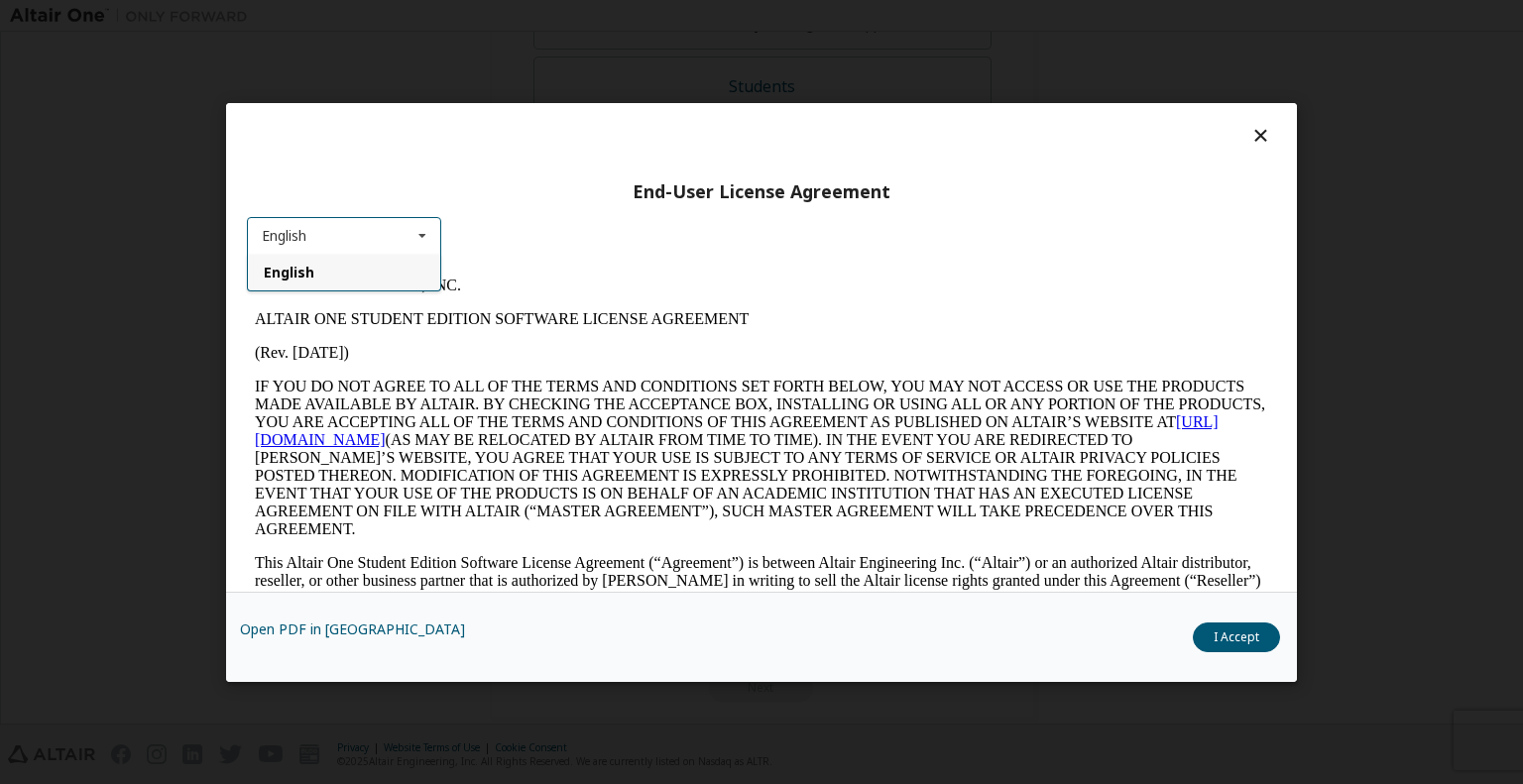 click on "English" at bounding box center [344, 272] 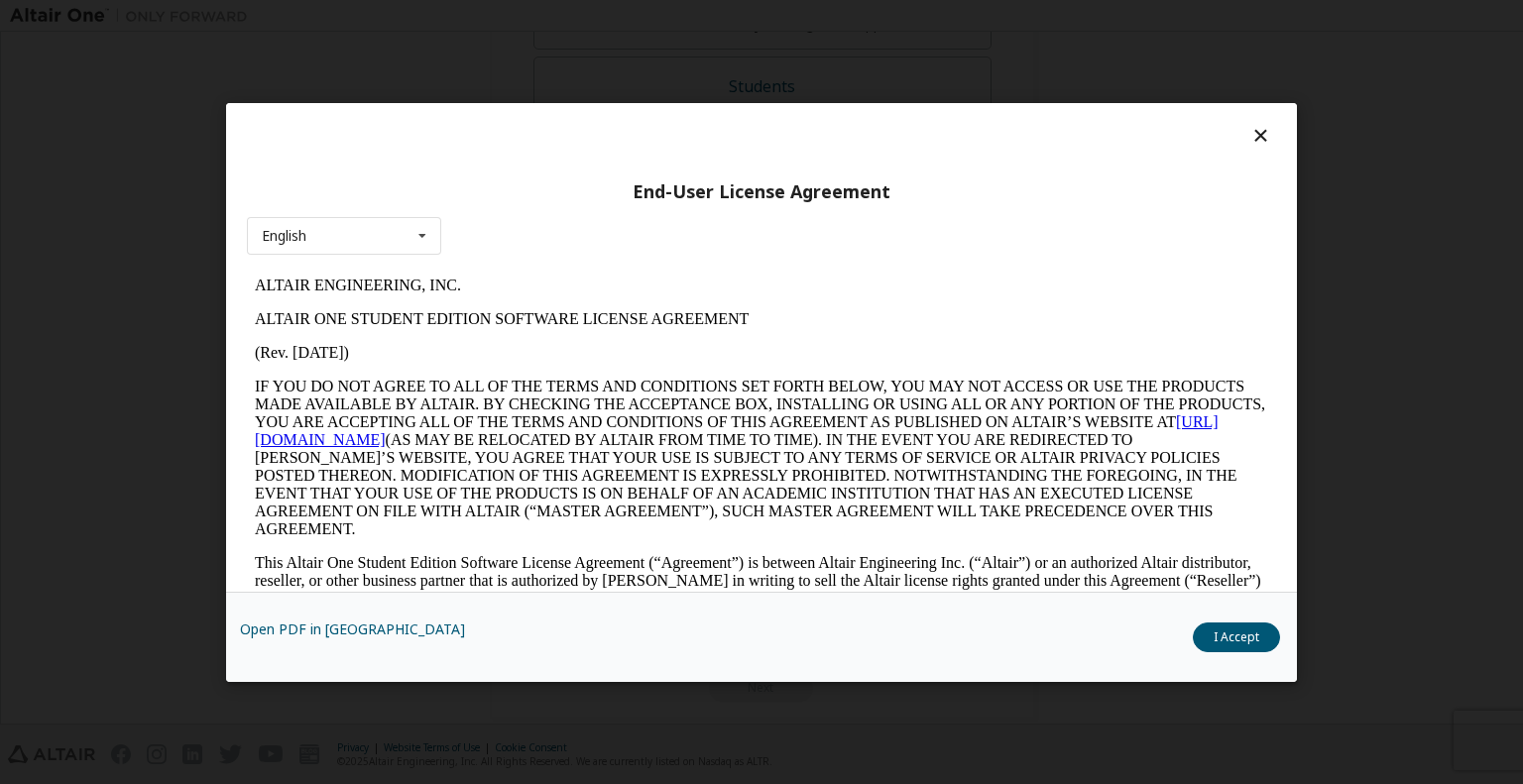 click on "ALTAIR ENGINEERING, INC." at bounding box center (762, 284) 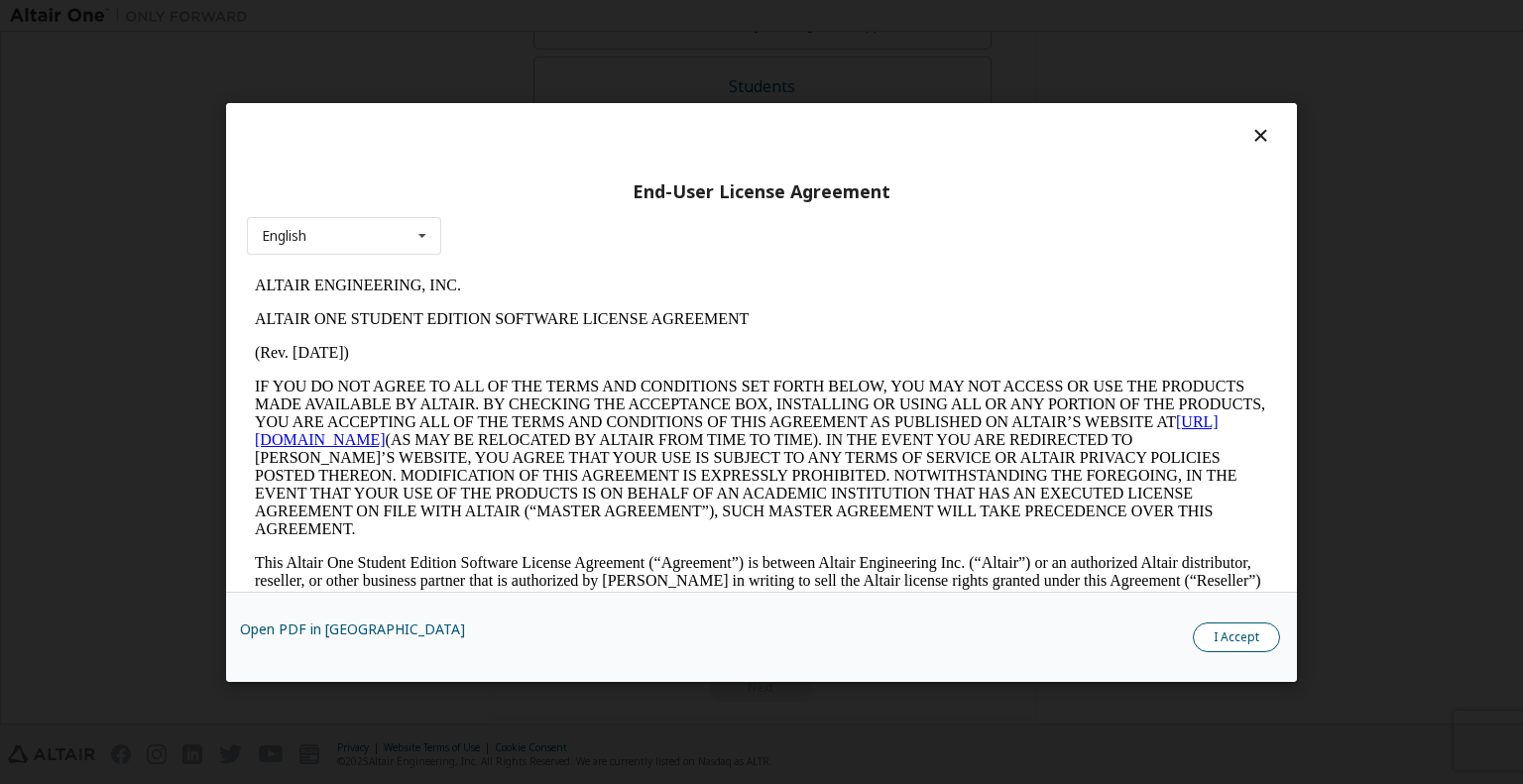 click on "I Accept" at bounding box center (1236, 636) 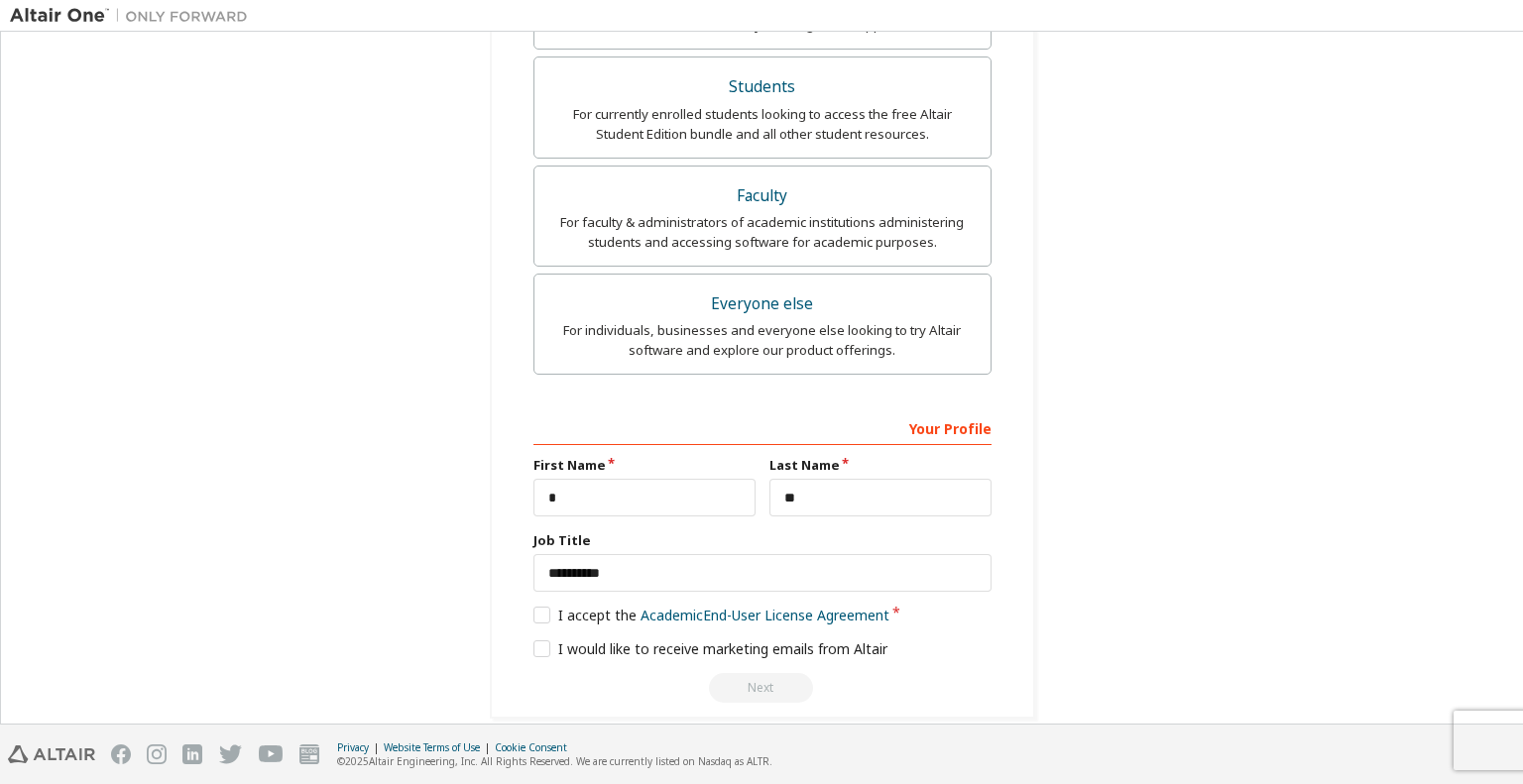 click on "**********" at bounding box center [762, 88] 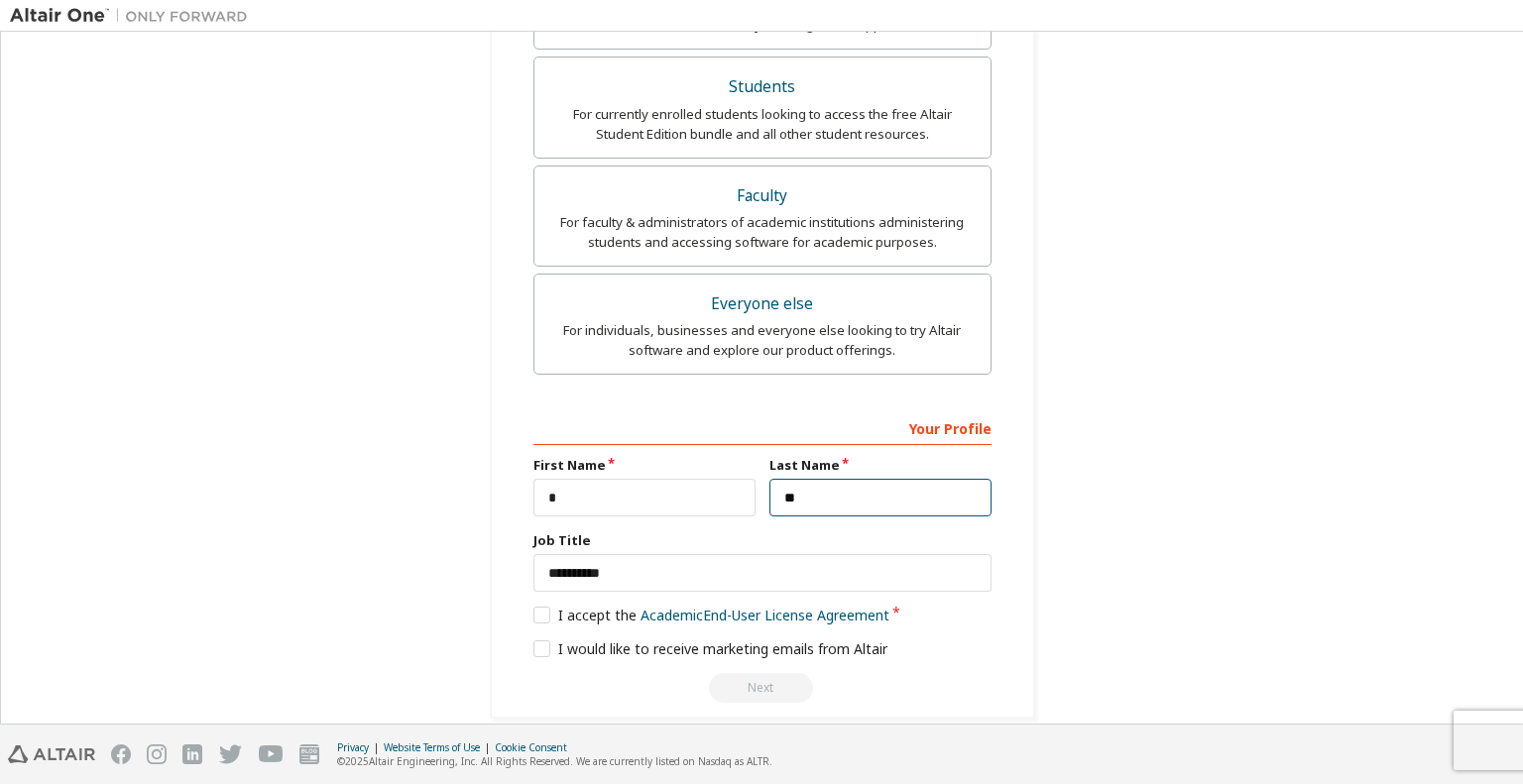 click on "**" at bounding box center [880, 498] 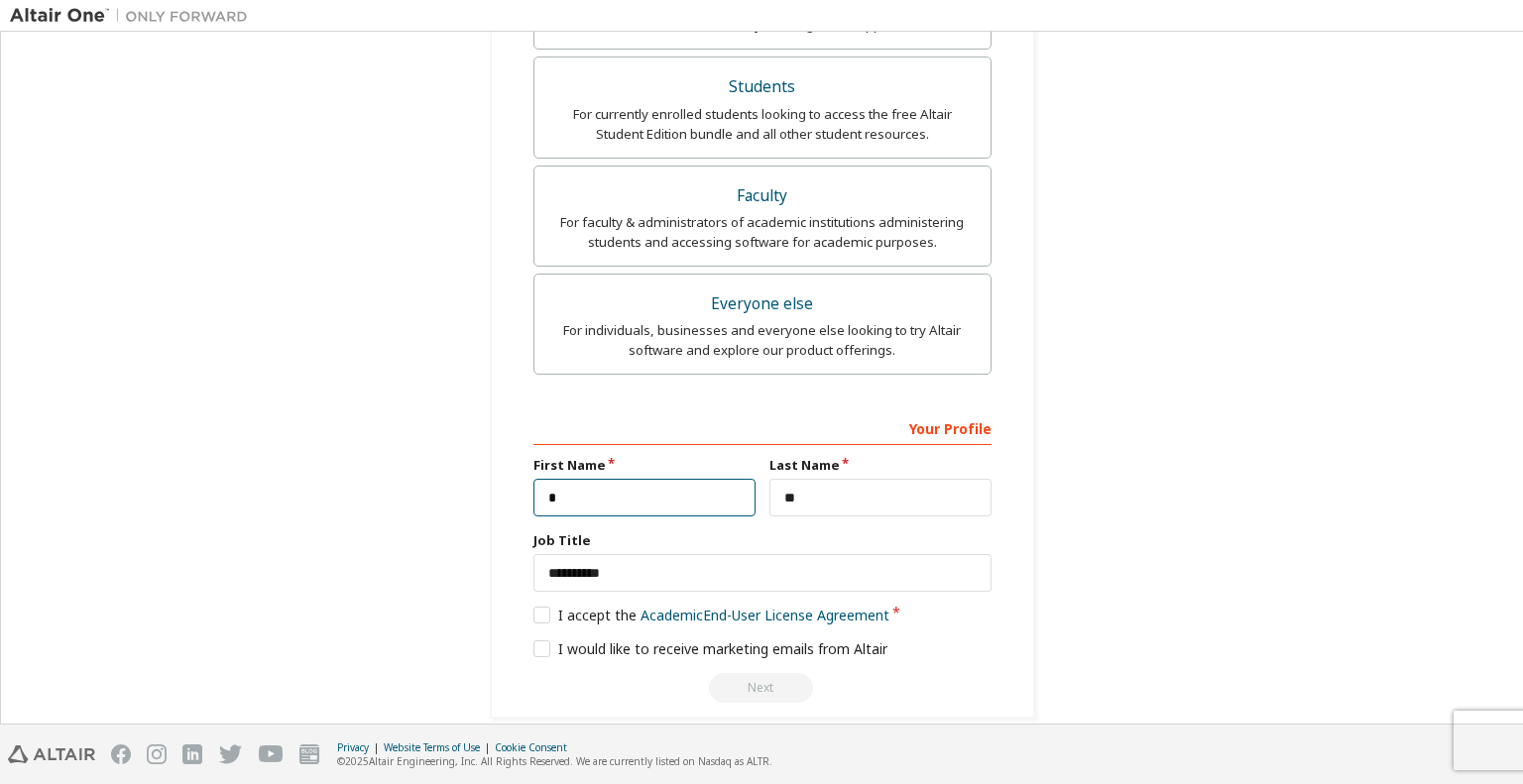 click on "*" at bounding box center [644, 498] 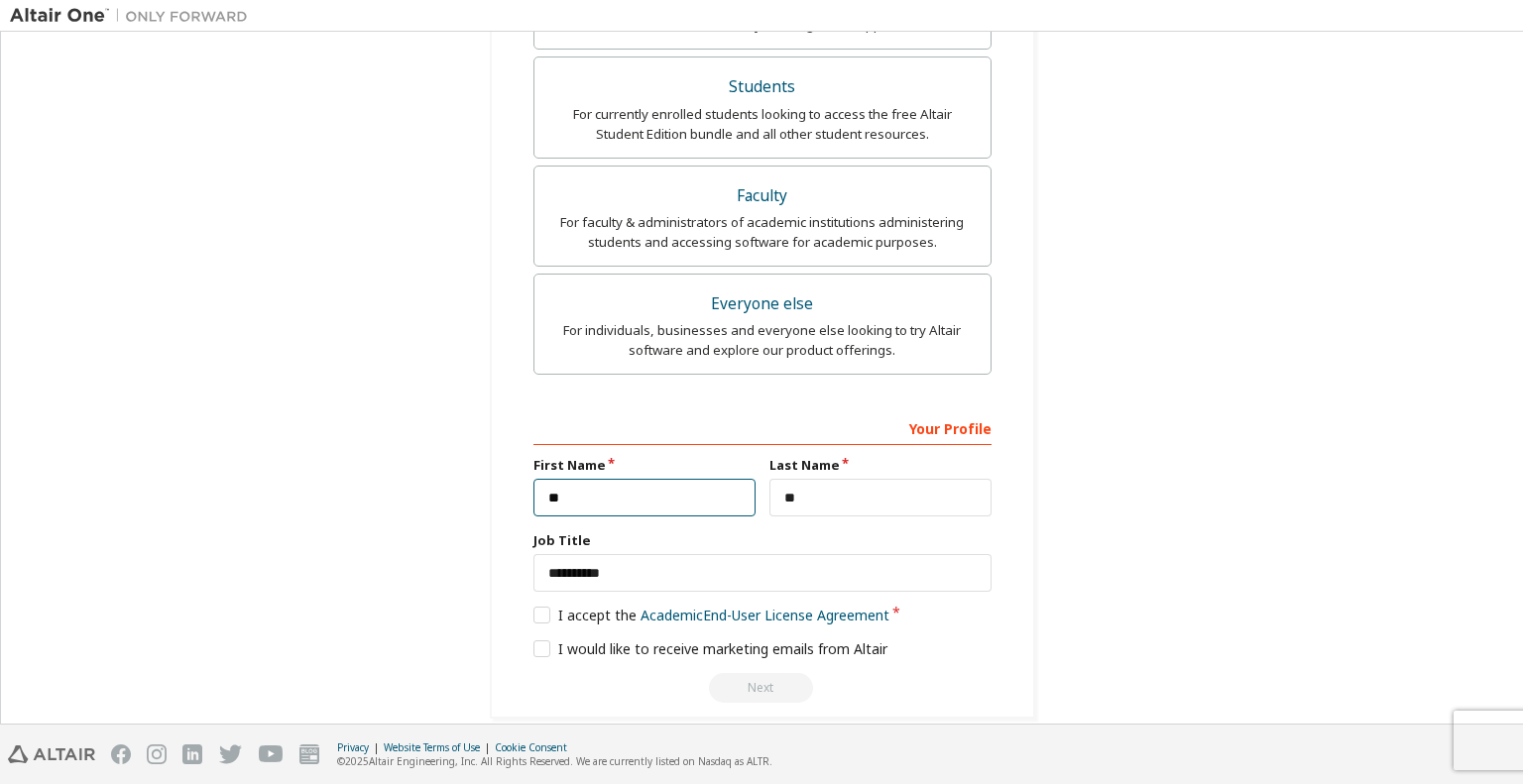 type on "*" 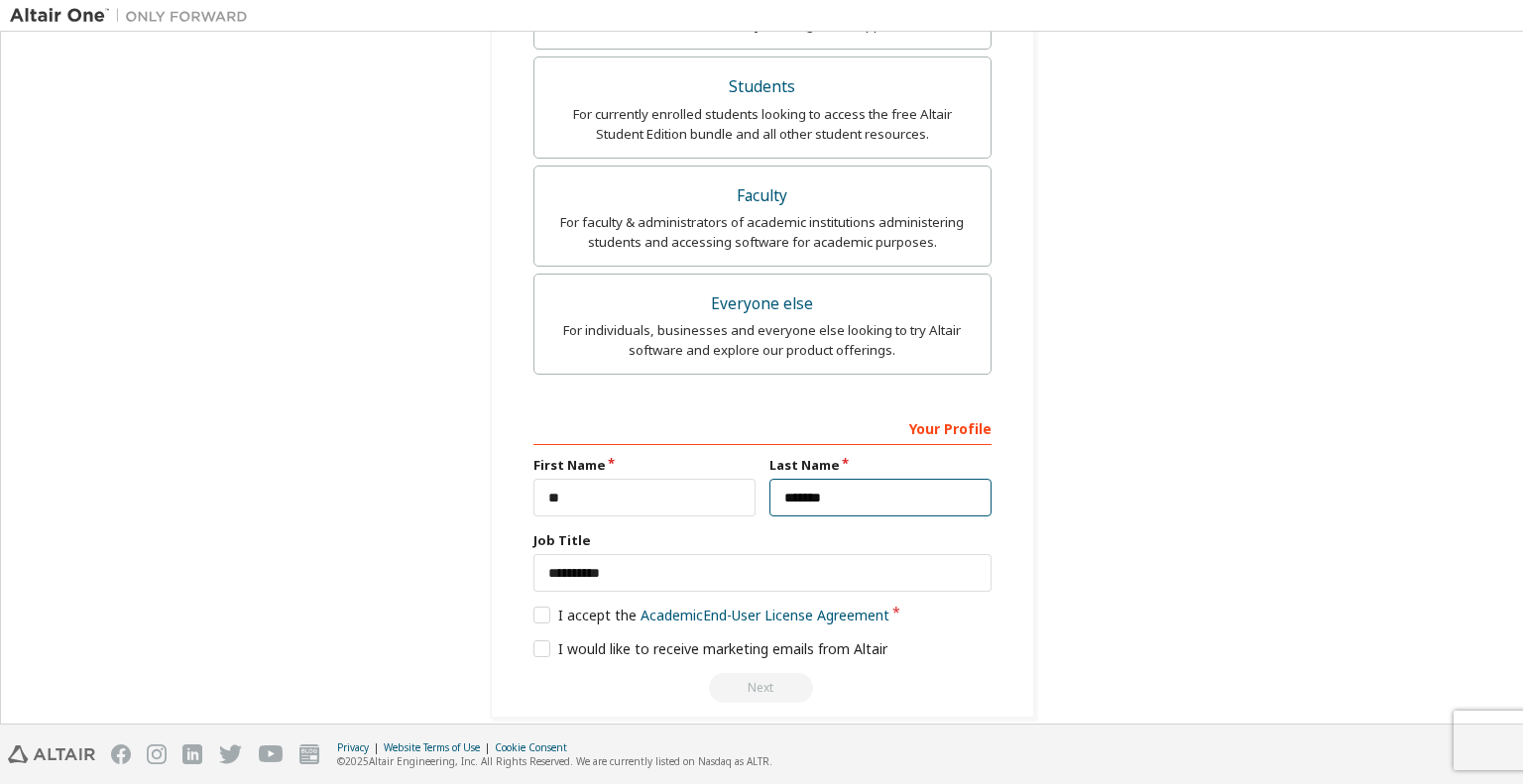 type on "*******" 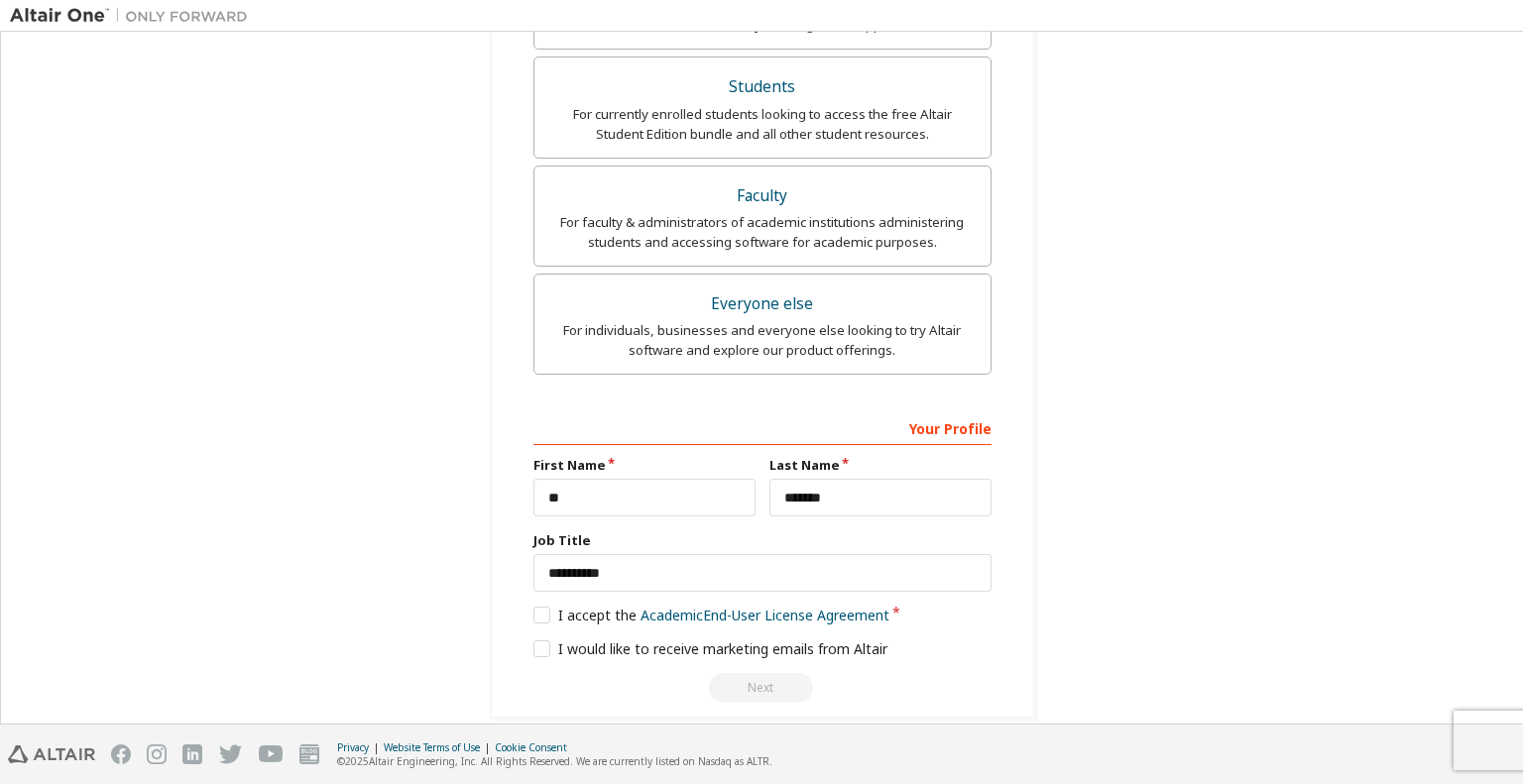 click on "**********" at bounding box center [762, 88] 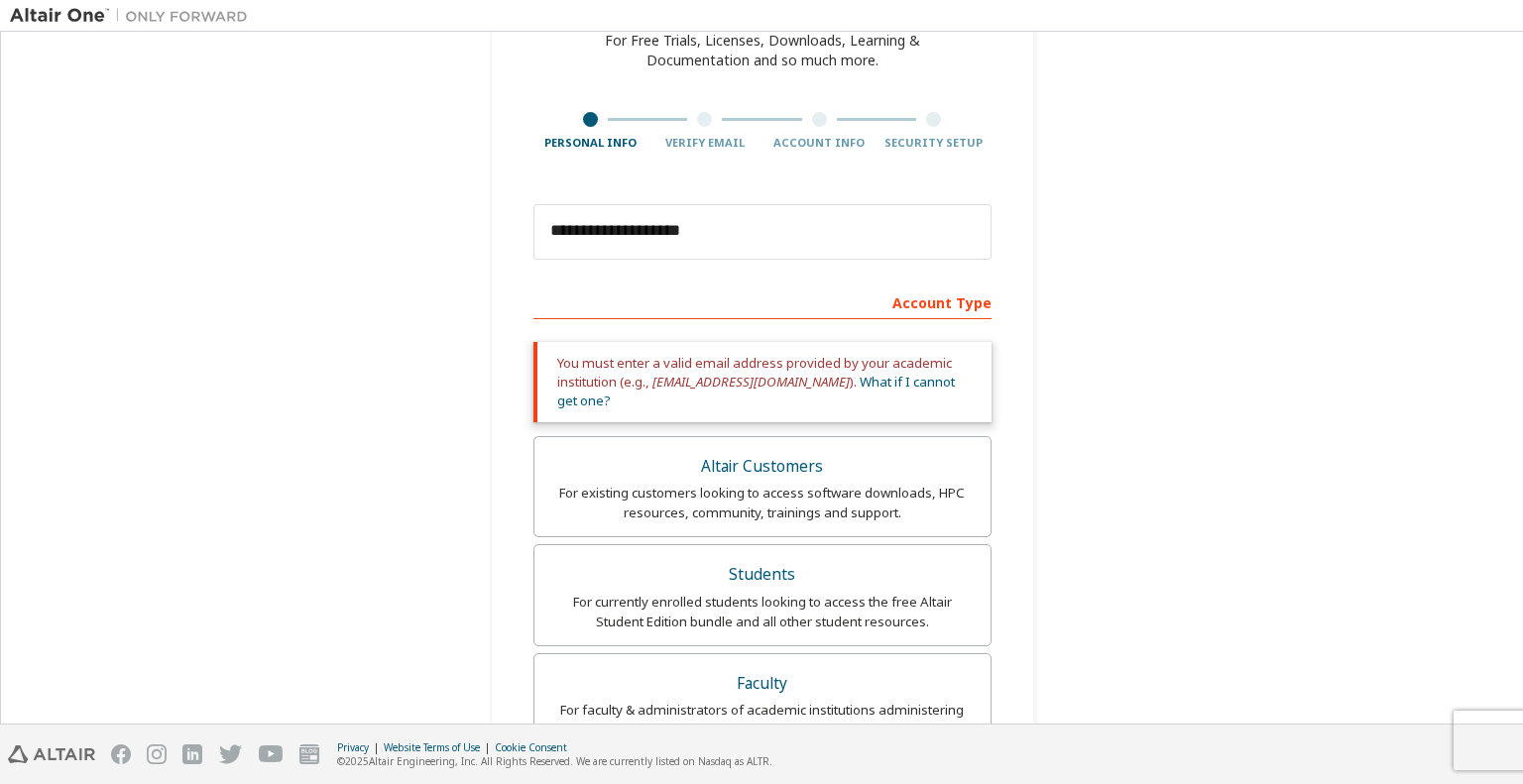 scroll, scrollTop: 0, scrollLeft: 0, axis: both 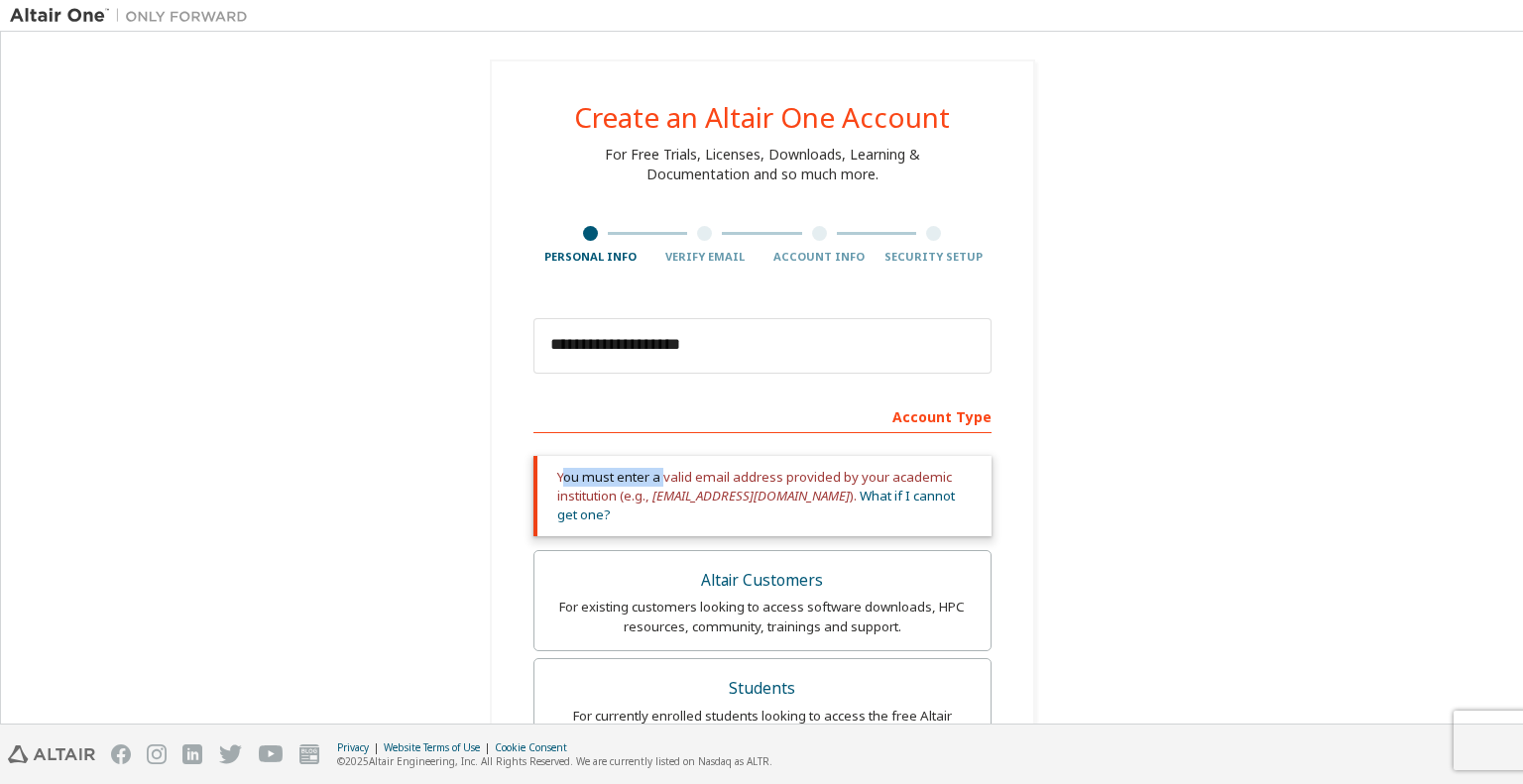 drag, startPoint x: 555, startPoint y: 479, endPoint x: 658, endPoint y: 483, distance: 103.0776 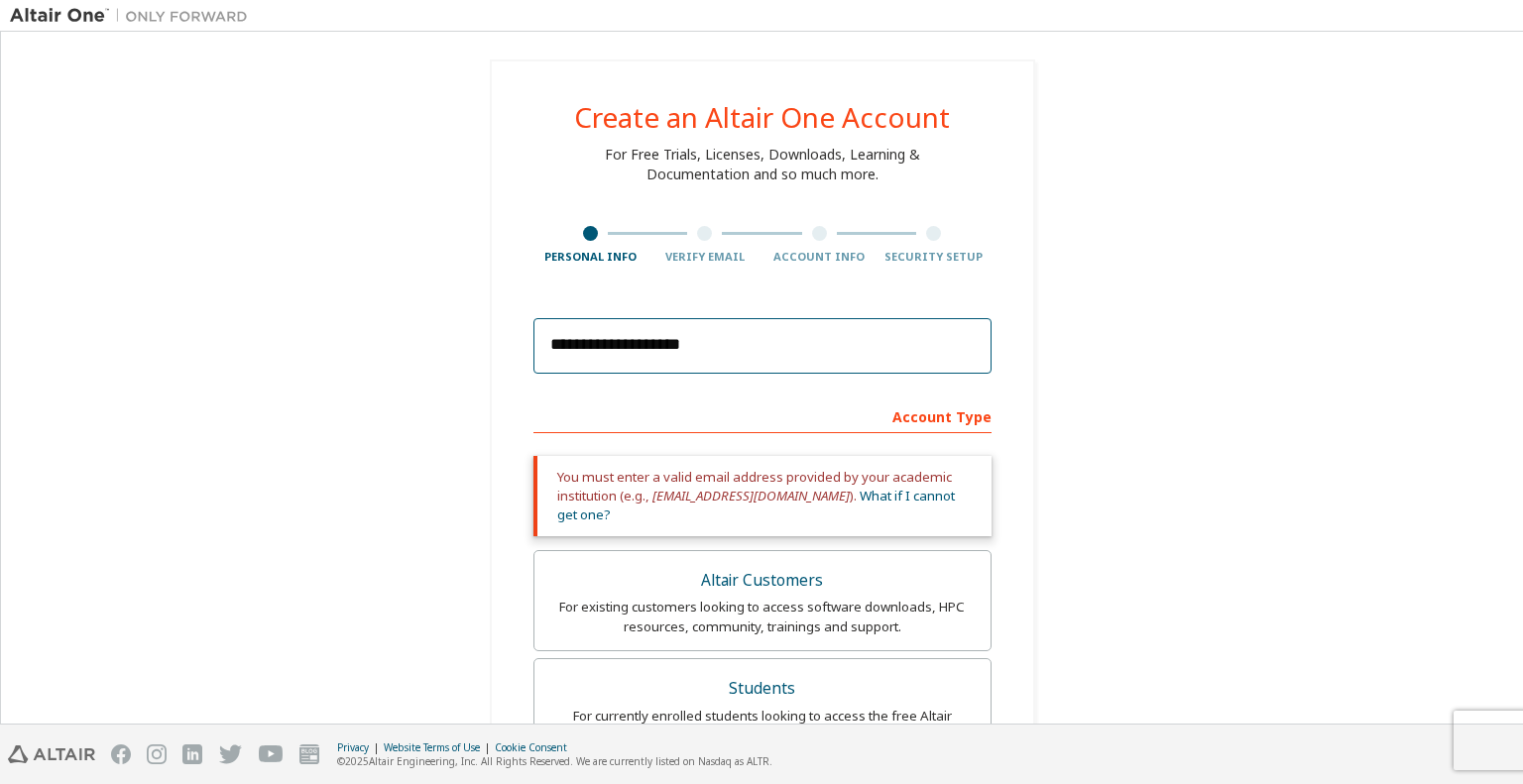 click on "**********" at bounding box center (762, 346) 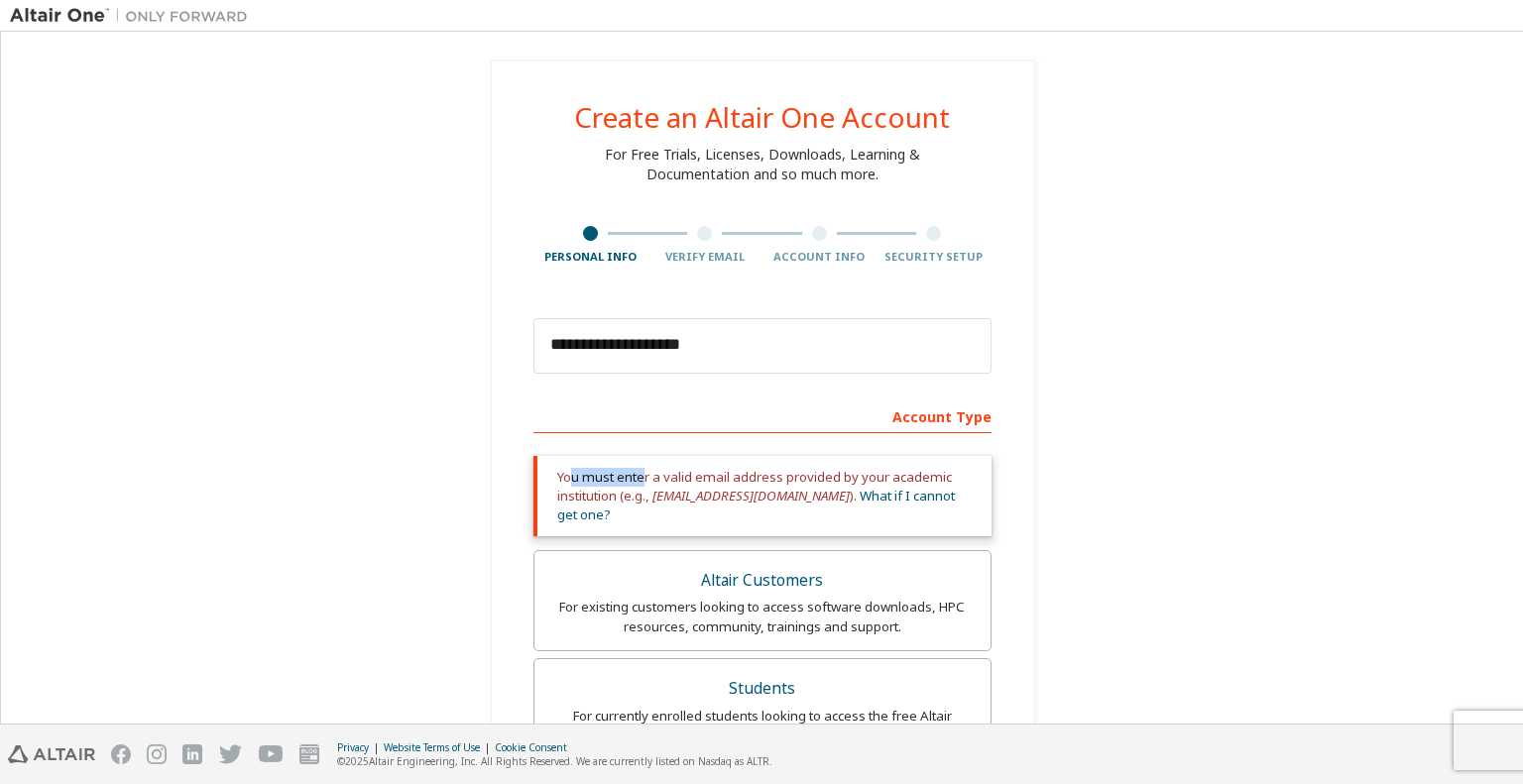 drag, startPoint x: 593, startPoint y: 476, endPoint x: 641, endPoint y: 471, distance: 48.259714 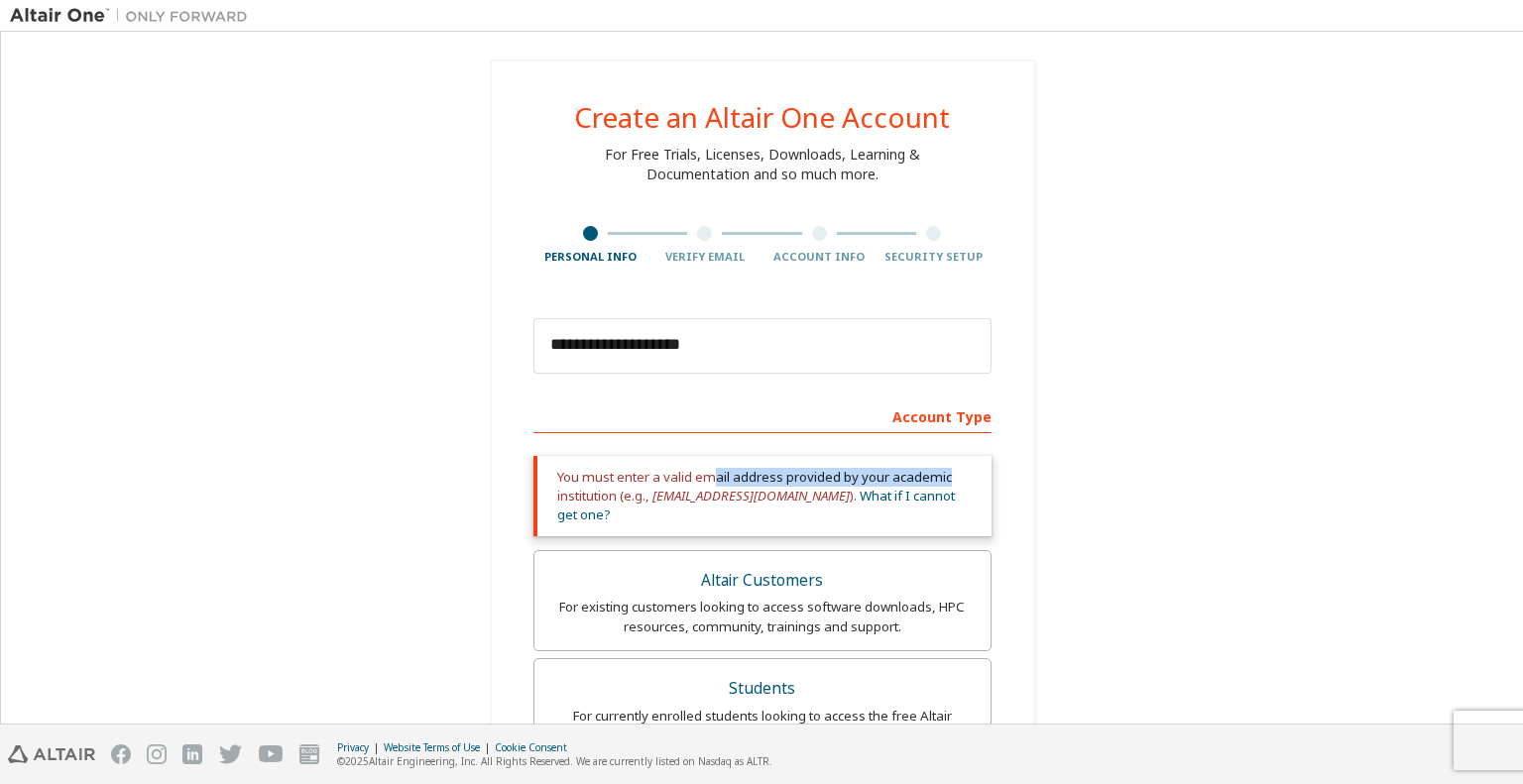 drag, startPoint x: 709, startPoint y: 473, endPoint x: 1005, endPoint y: 482, distance: 296.1368 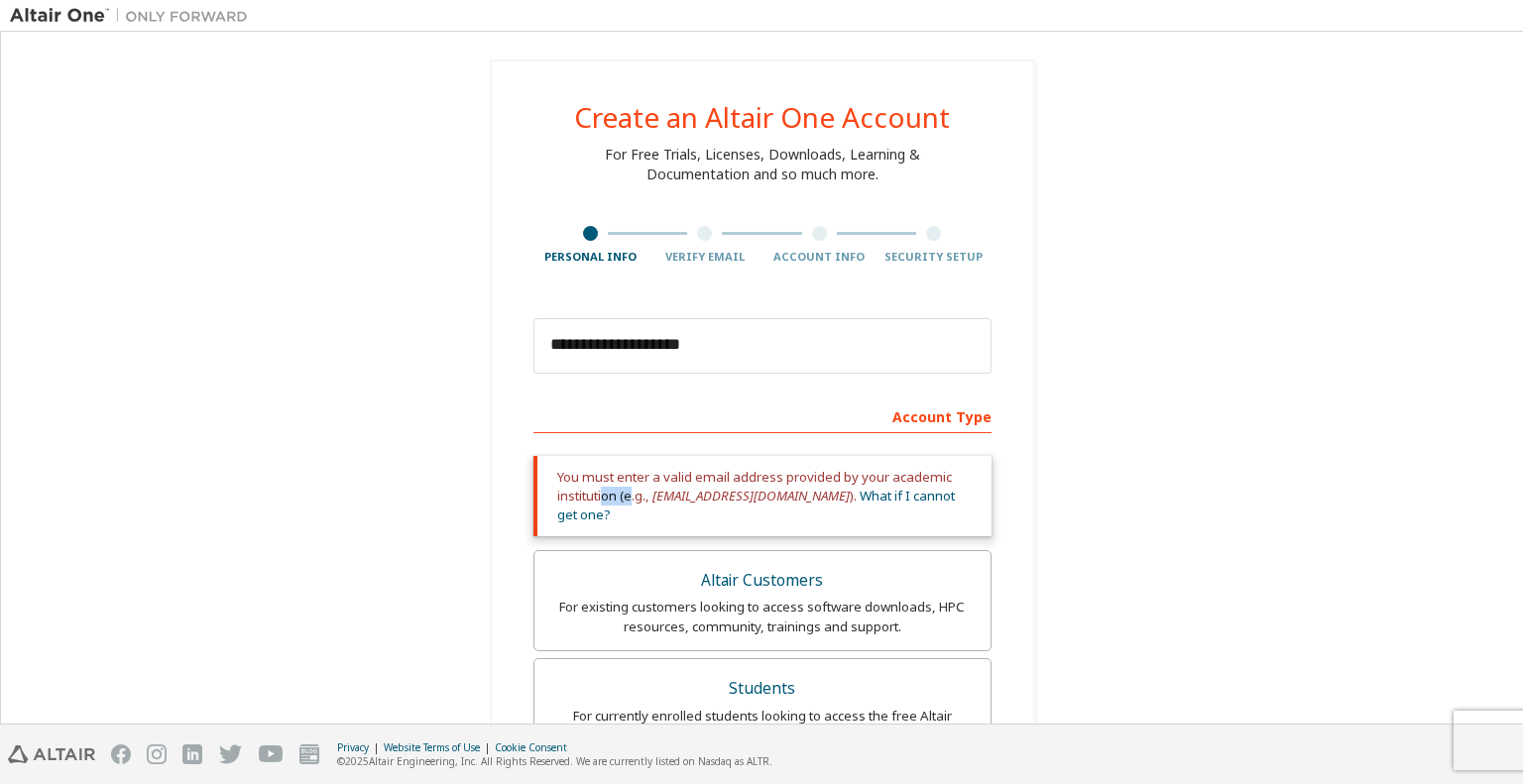 drag, startPoint x: 599, startPoint y: 491, endPoint x: 627, endPoint y: 495, distance: 28.284271 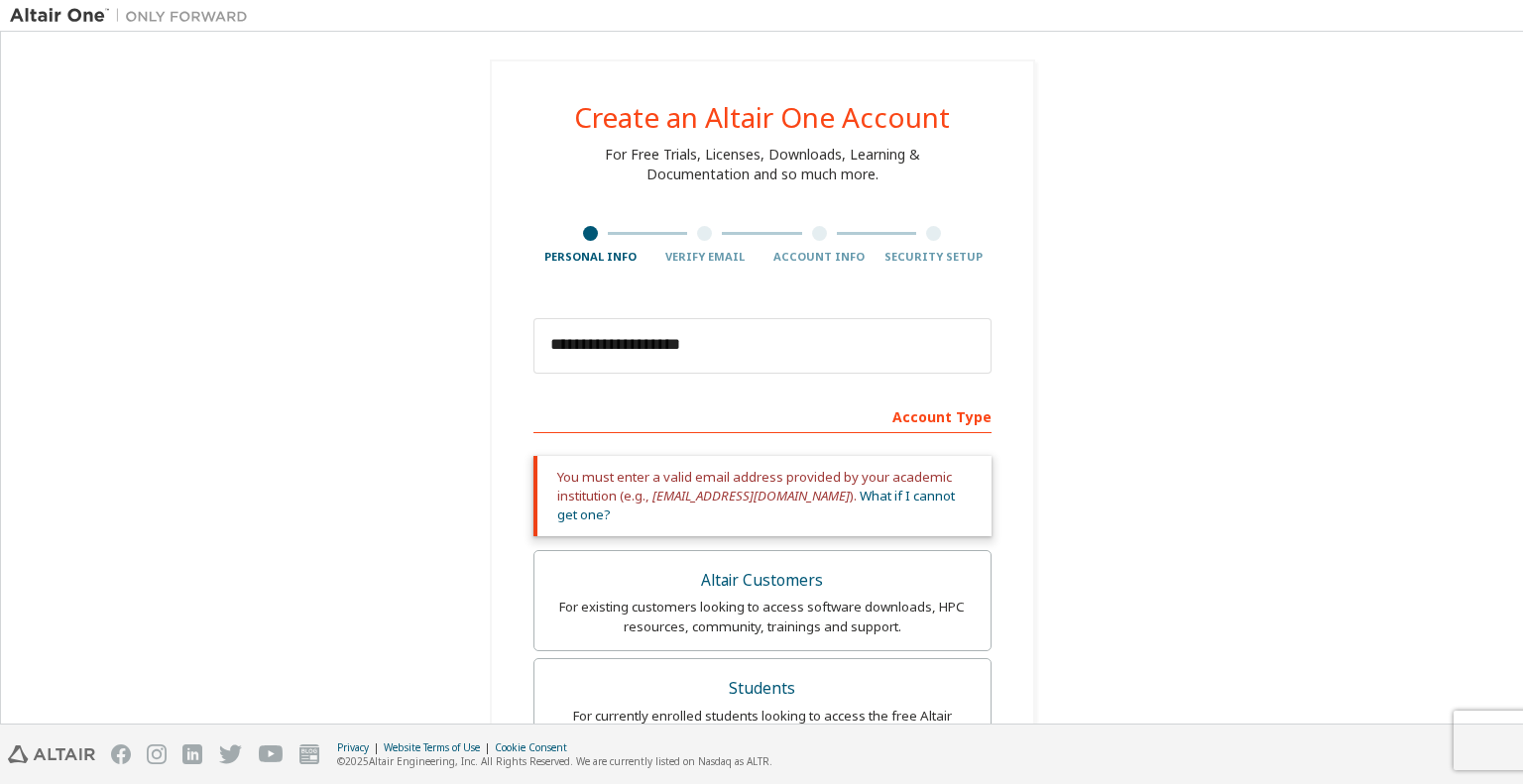 scroll, scrollTop: 99, scrollLeft: 0, axis: vertical 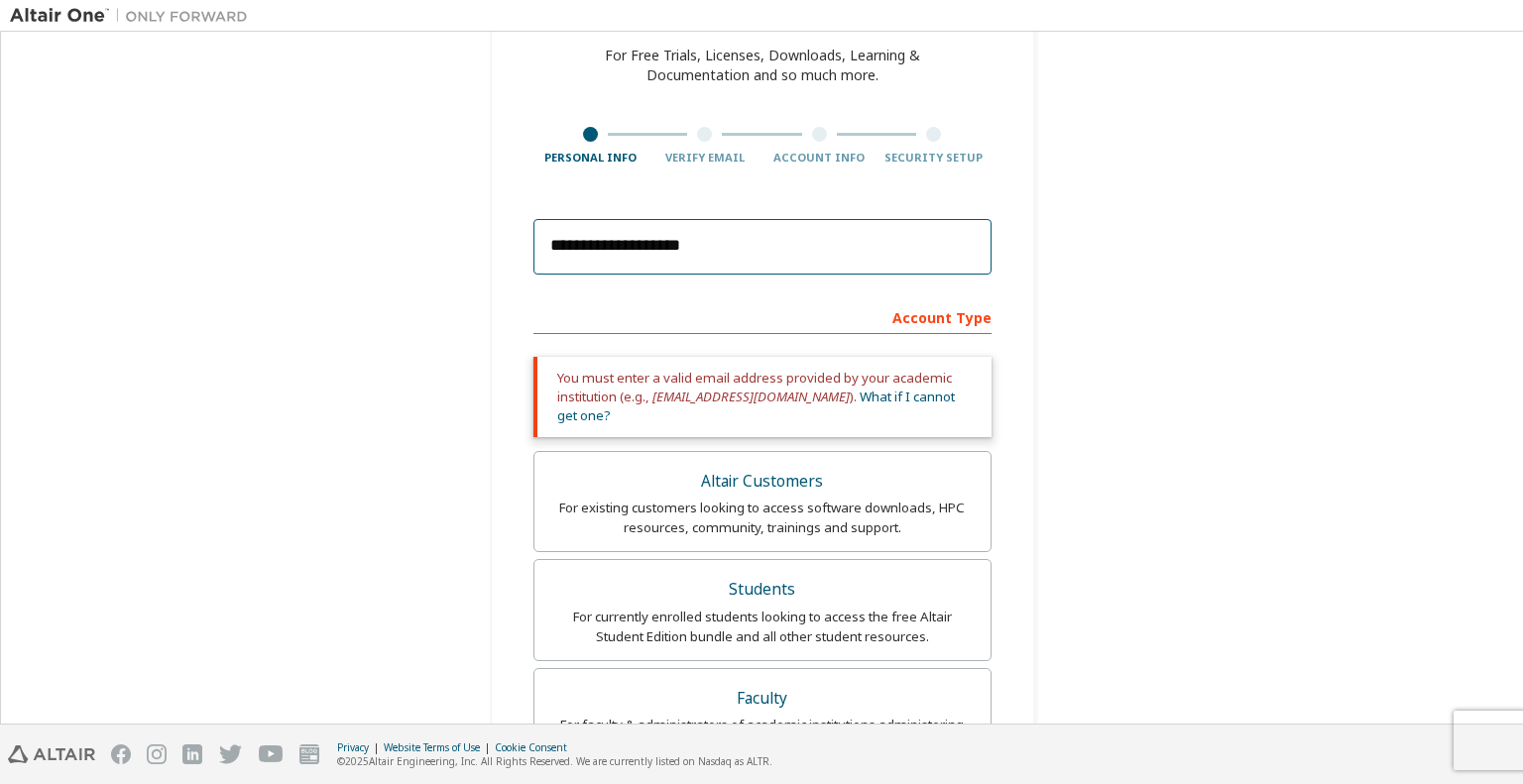 click on "**********" at bounding box center [762, 247] 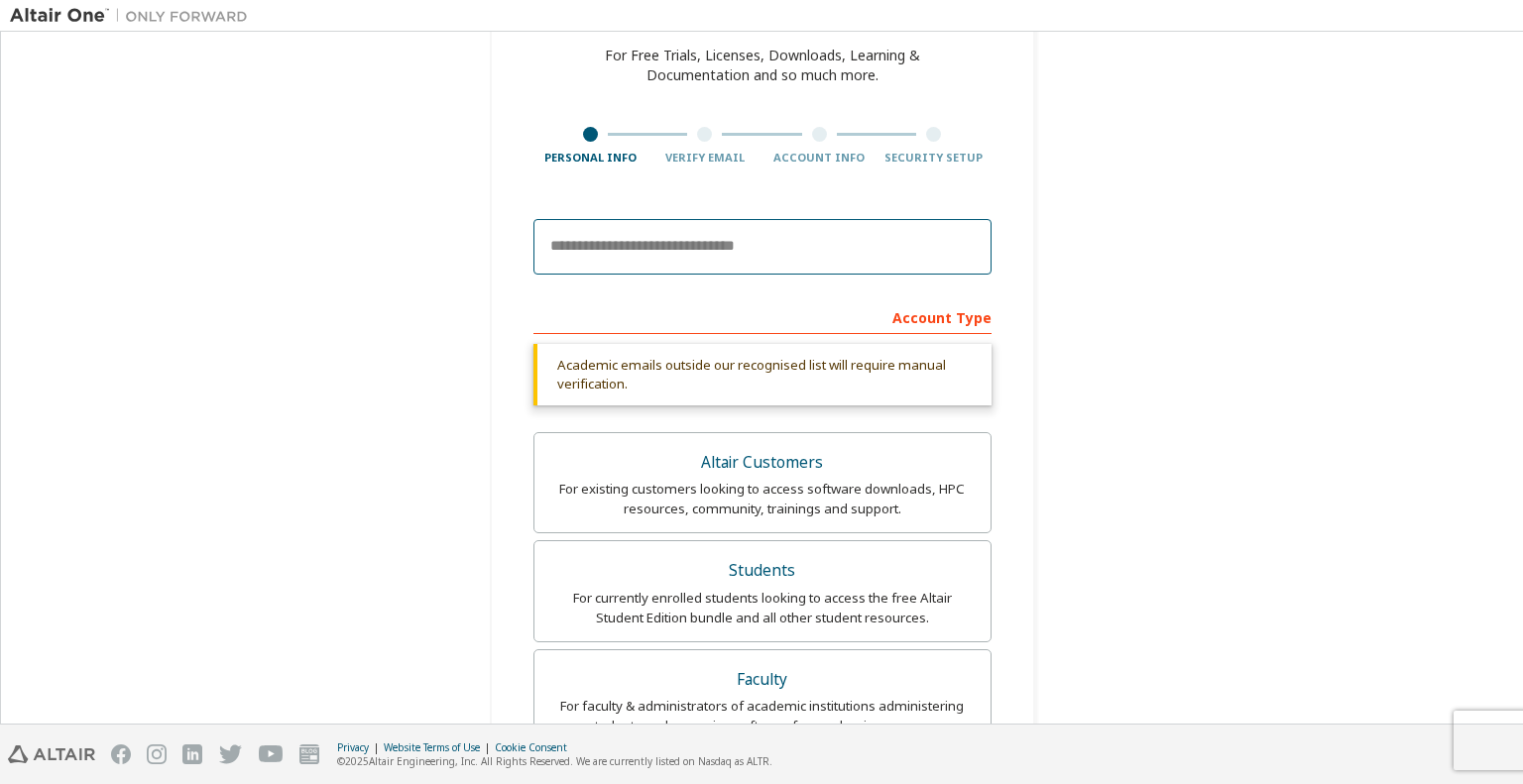type on "*" 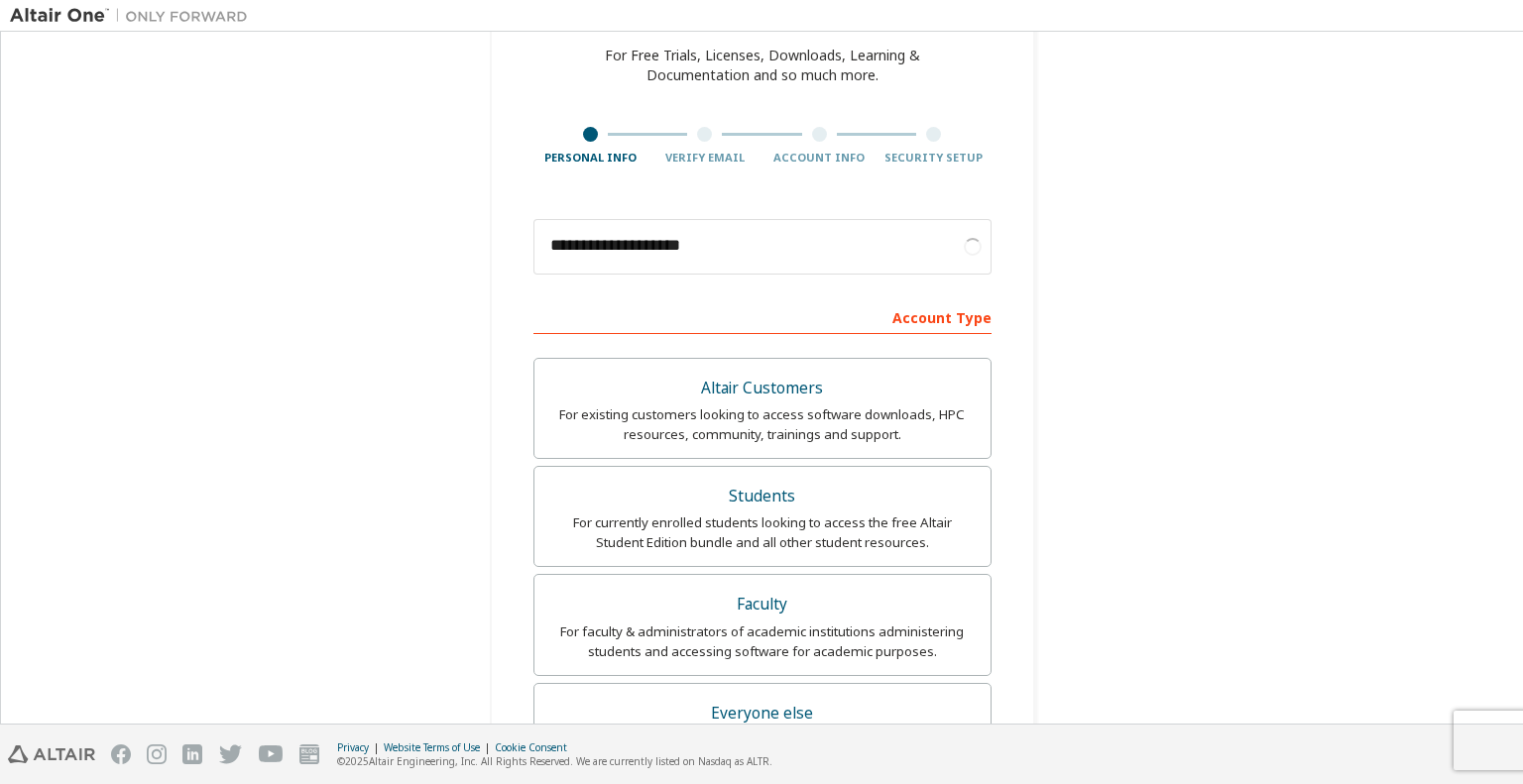 click on "**********" at bounding box center (762, 582) 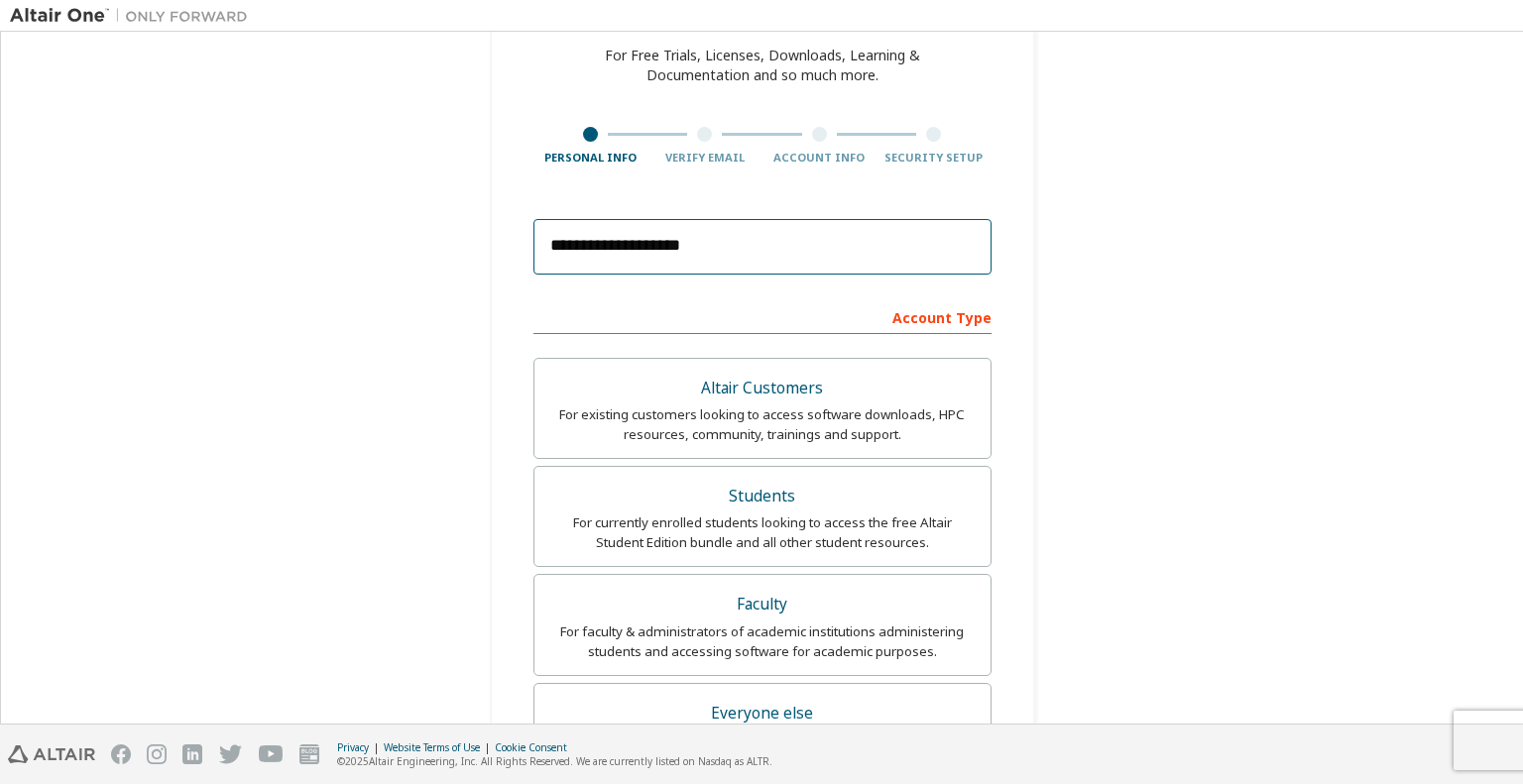 click on "**********" at bounding box center [762, 247] 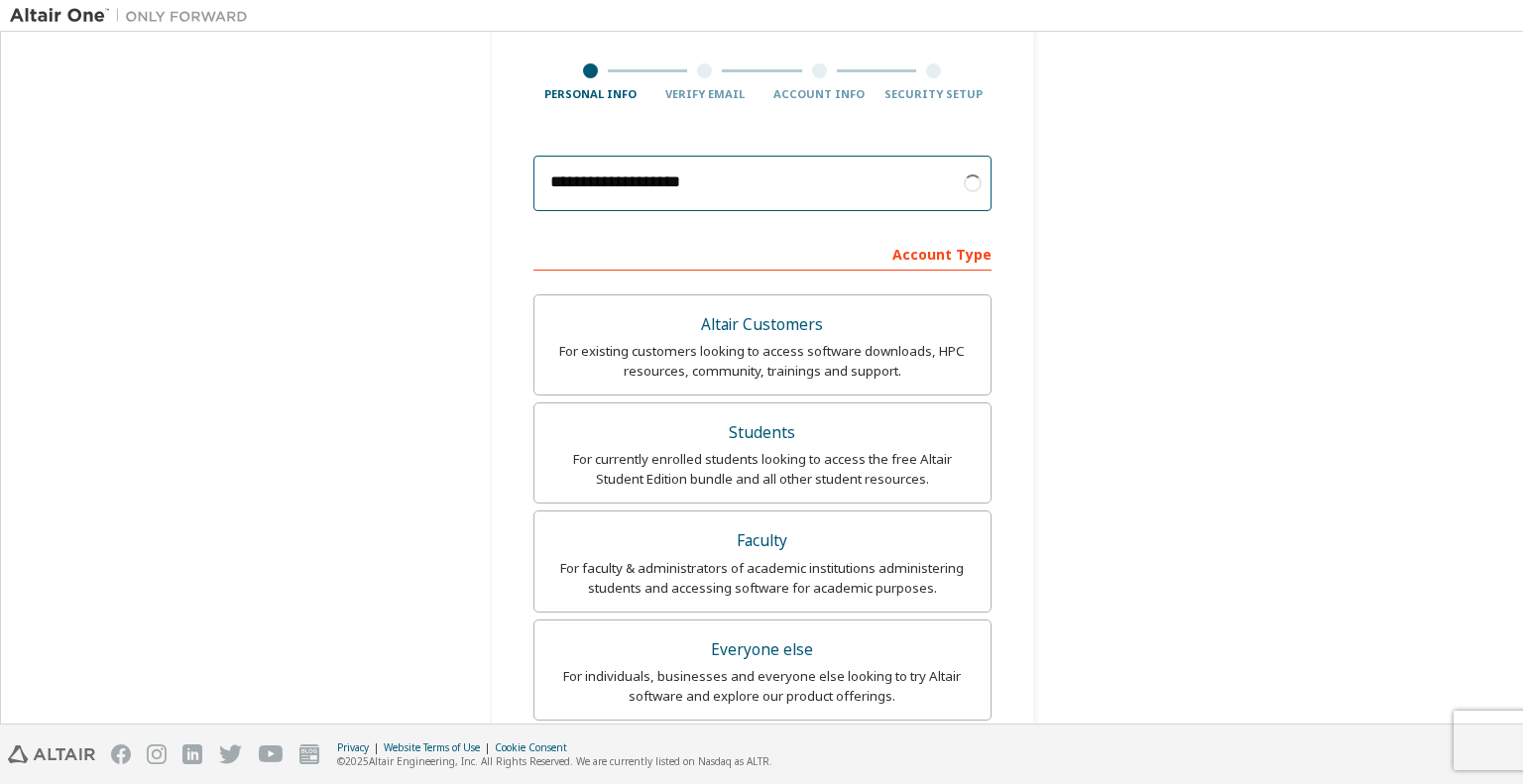 scroll, scrollTop: 198, scrollLeft: 0, axis: vertical 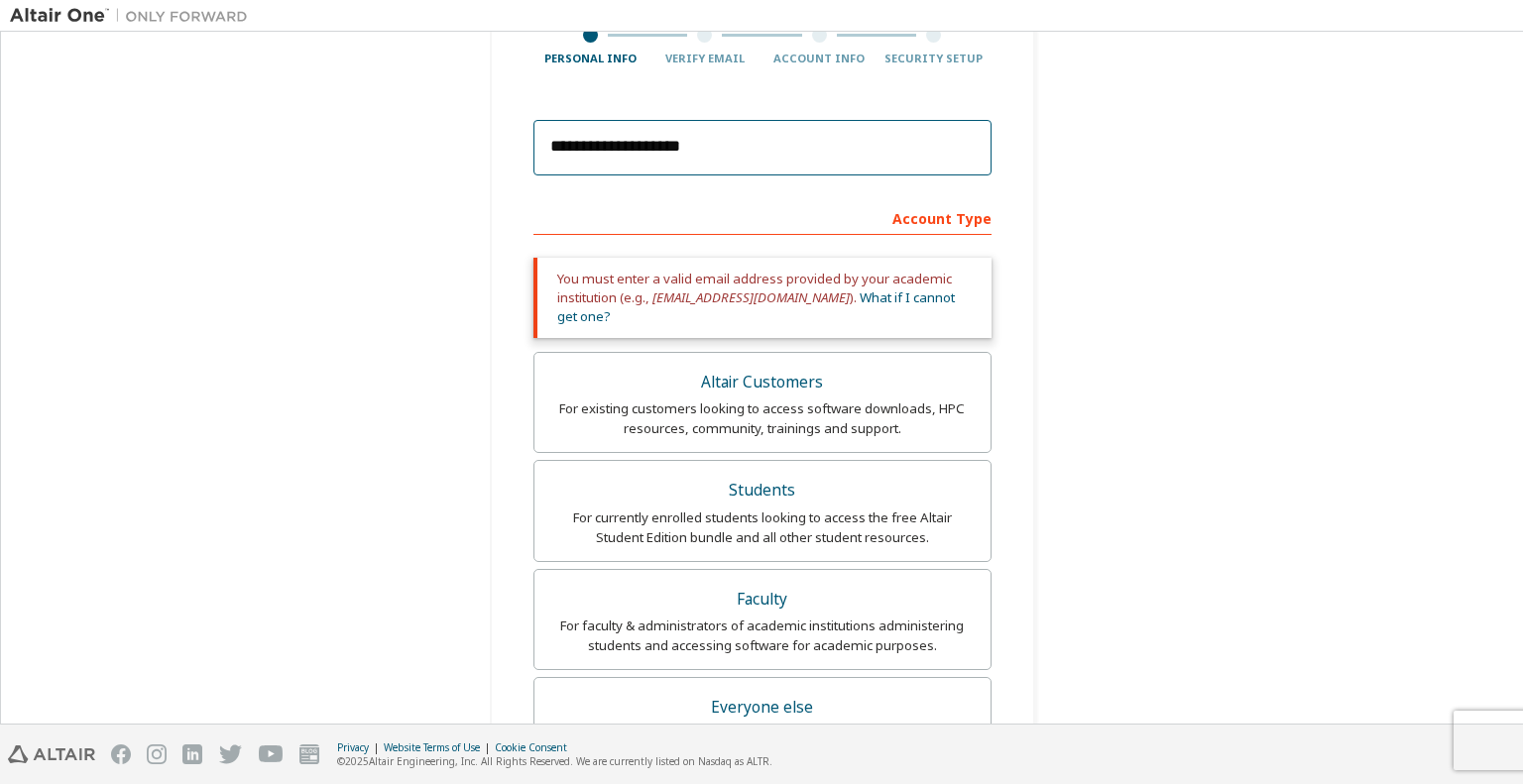 click on "**********" at bounding box center [762, 148] 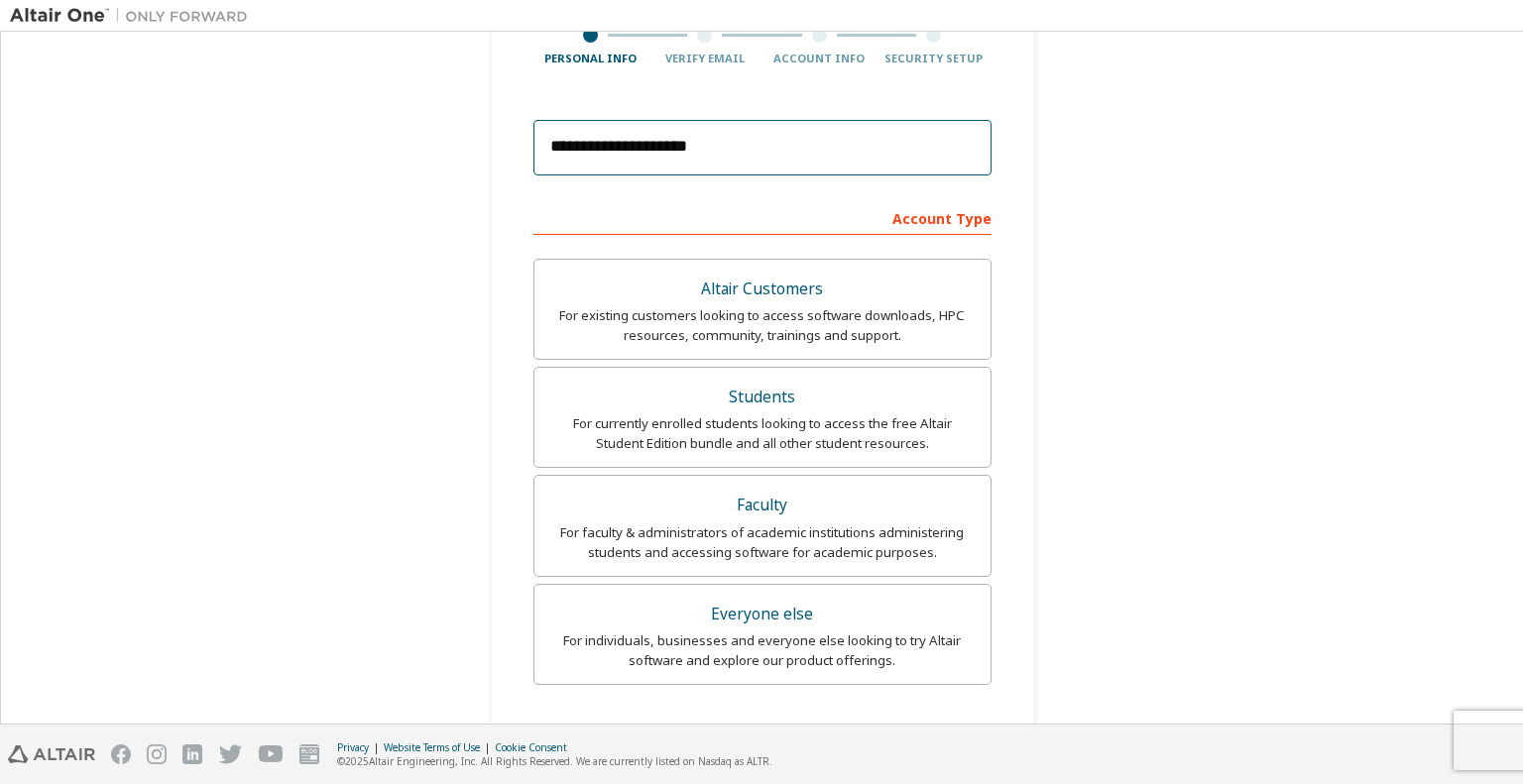 type on "**********" 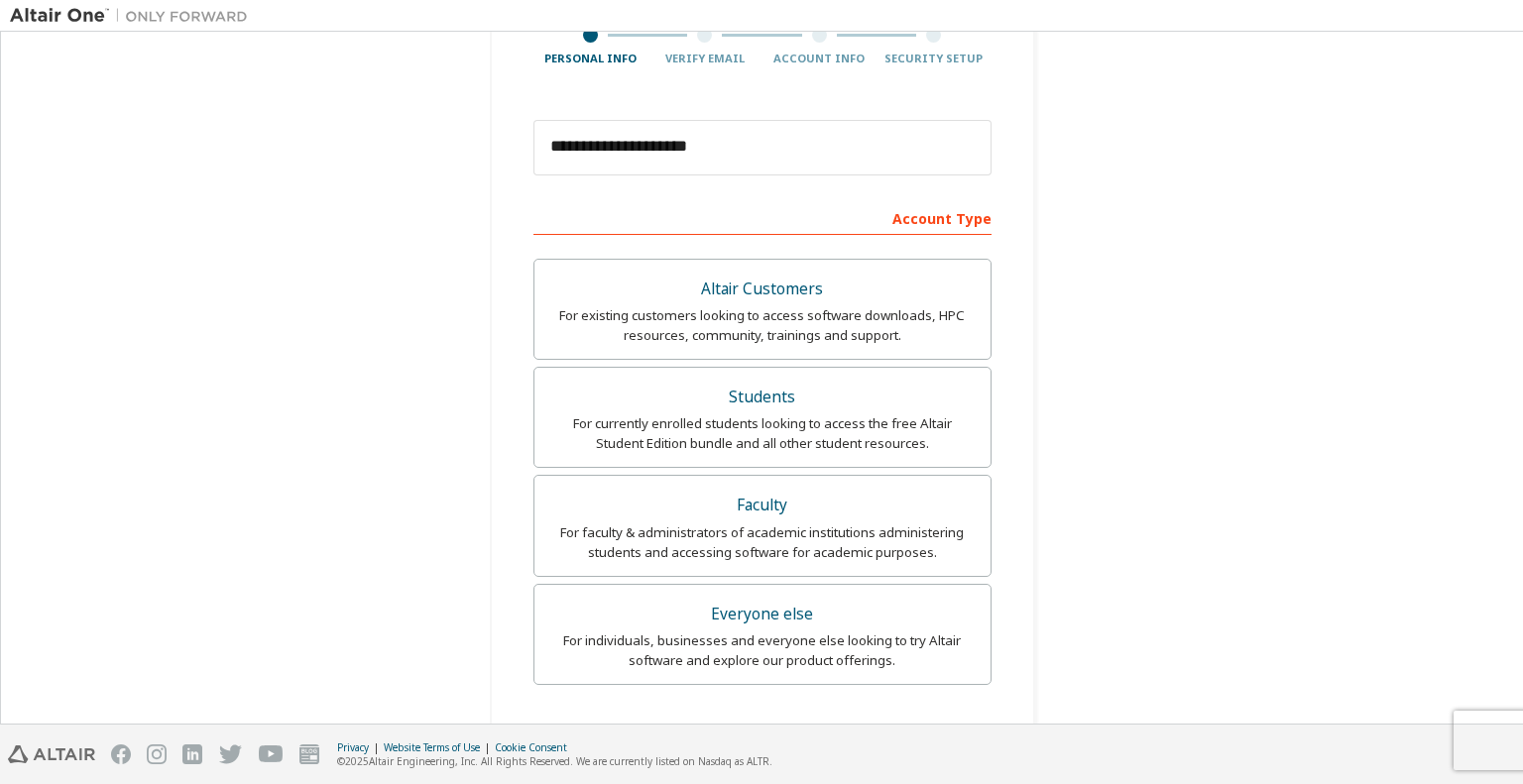 click on "**********" at bounding box center (762, 483) 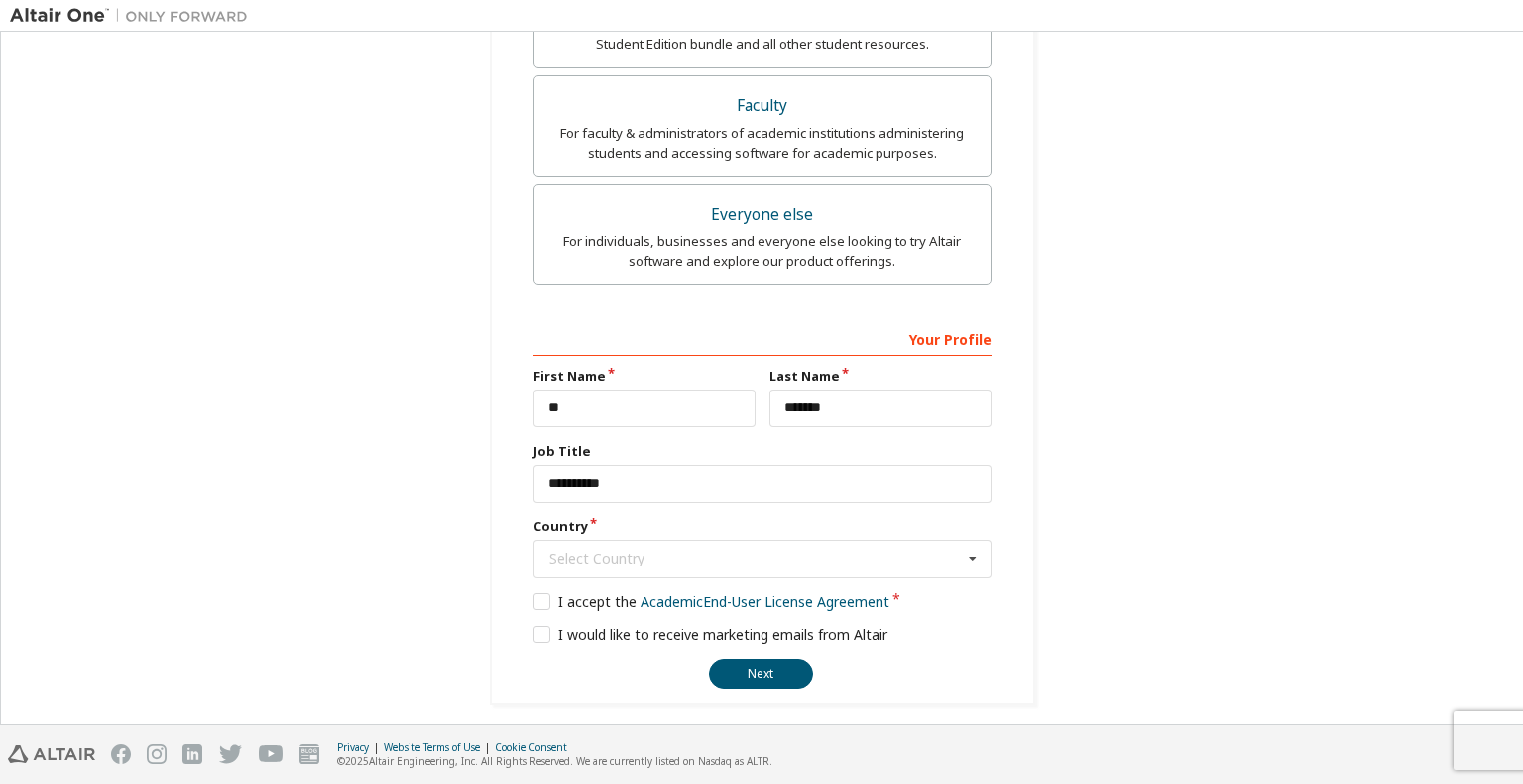 scroll, scrollTop: 602, scrollLeft: 0, axis: vertical 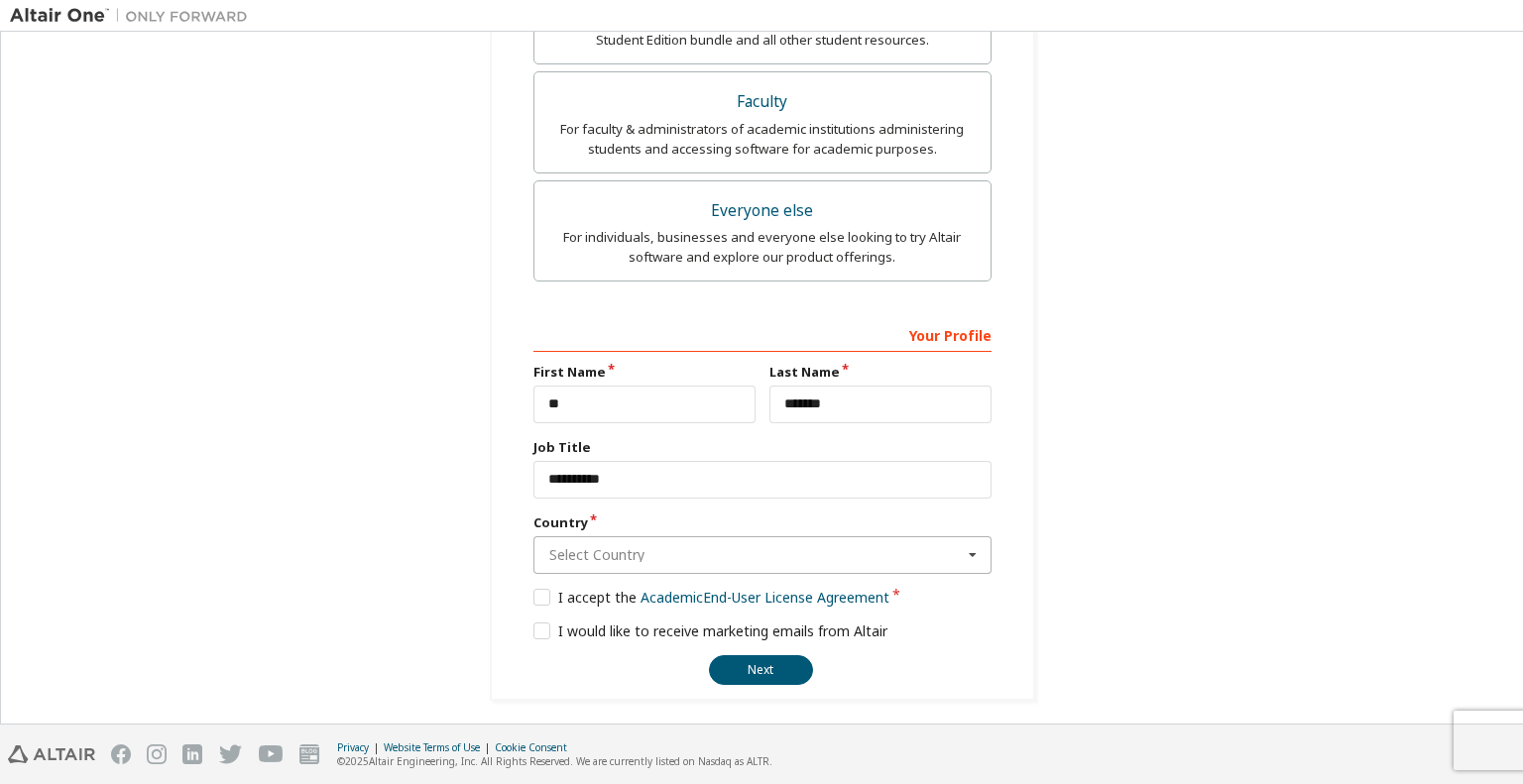 click at bounding box center [763, 555] 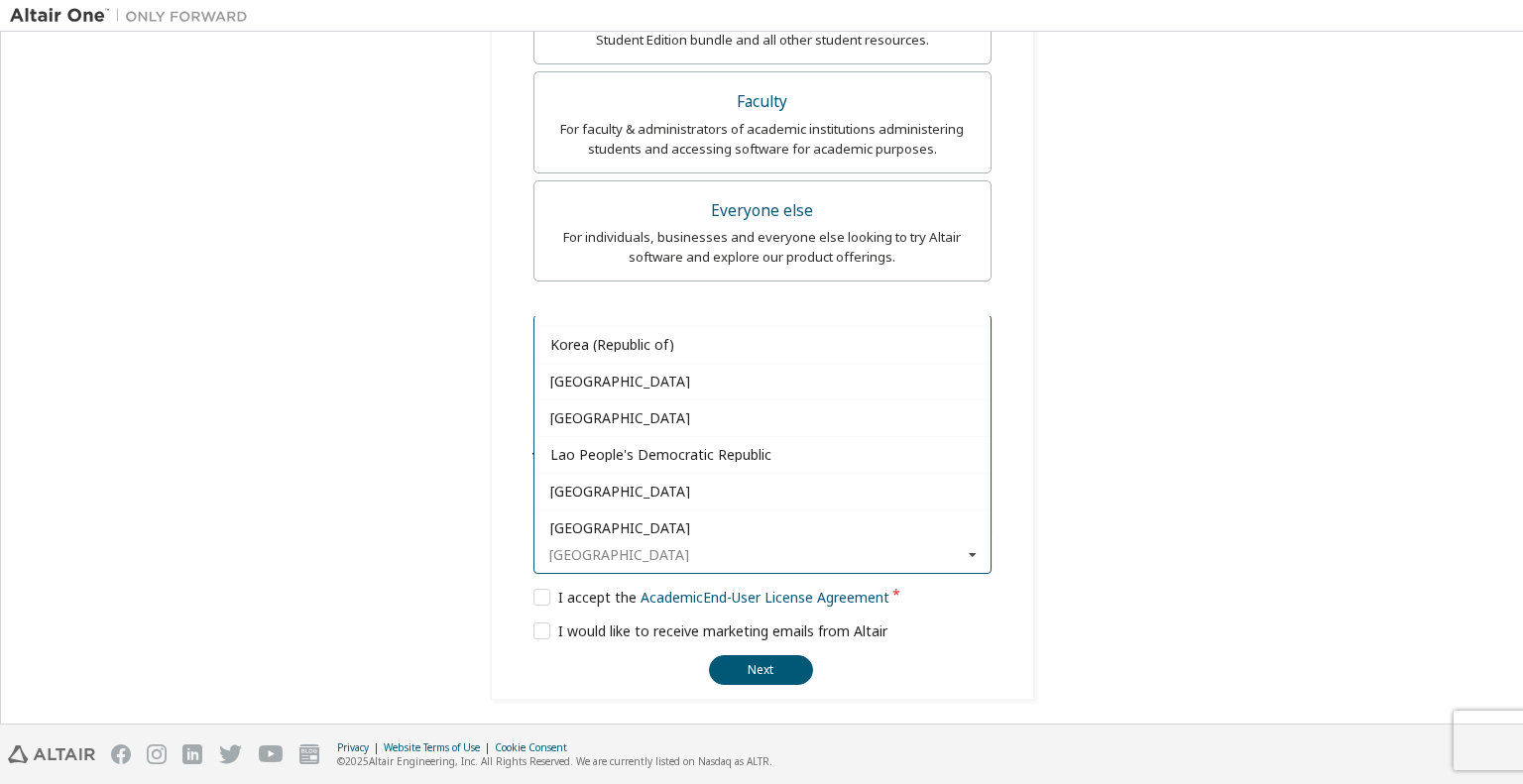 scroll, scrollTop: 4035, scrollLeft: 0, axis: vertical 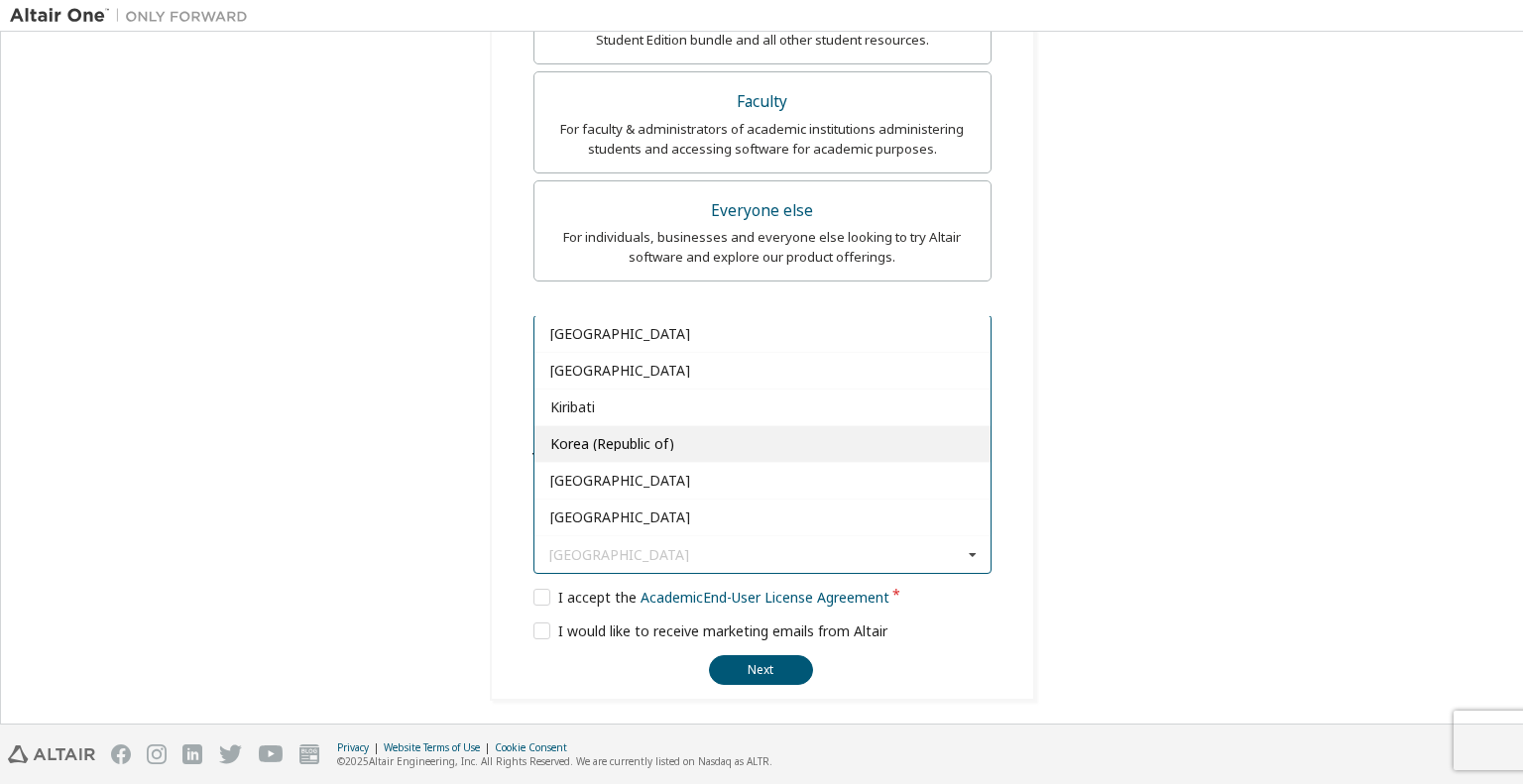 click on "Korea (Republic of)" at bounding box center [762, 444] 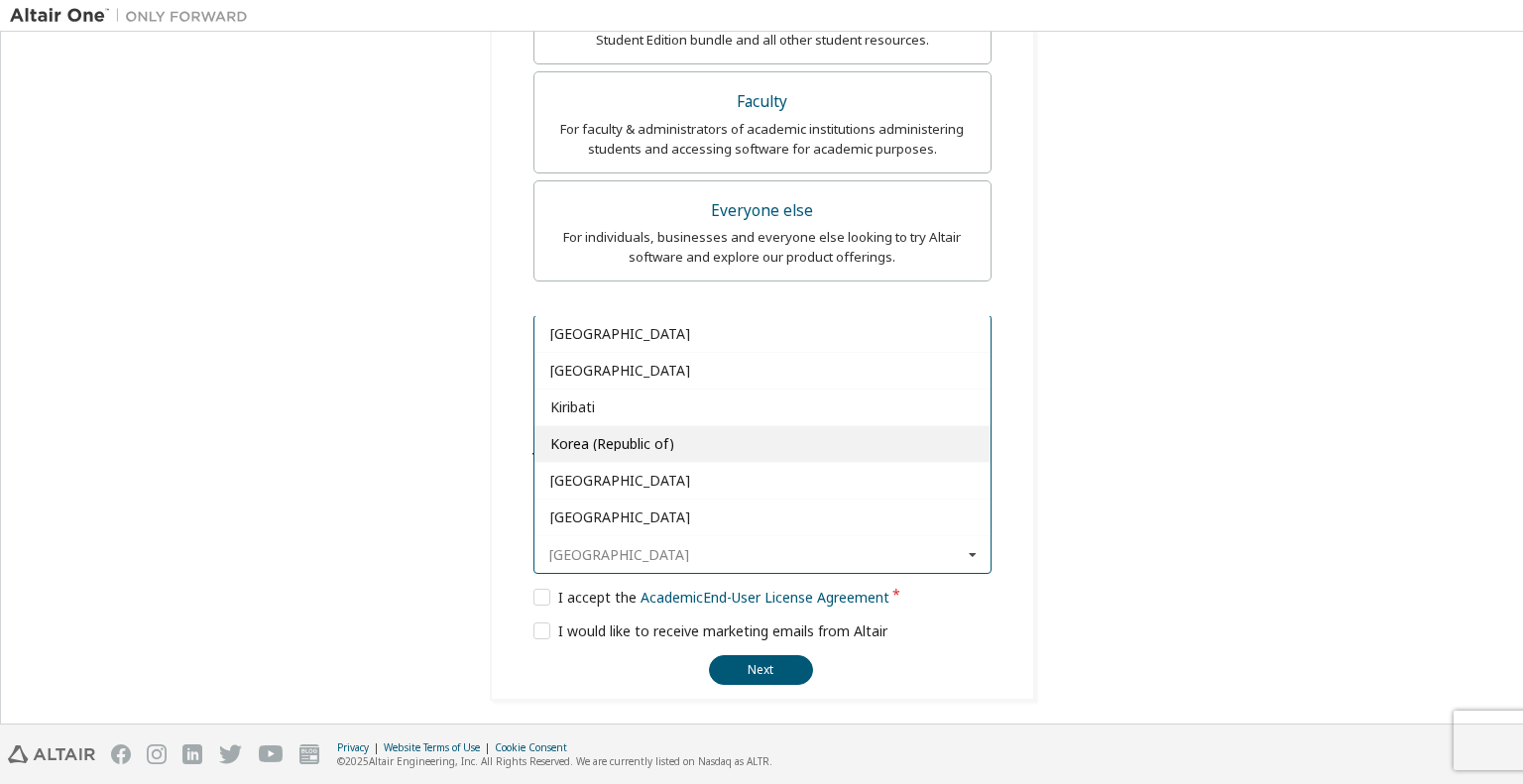 type on "***" 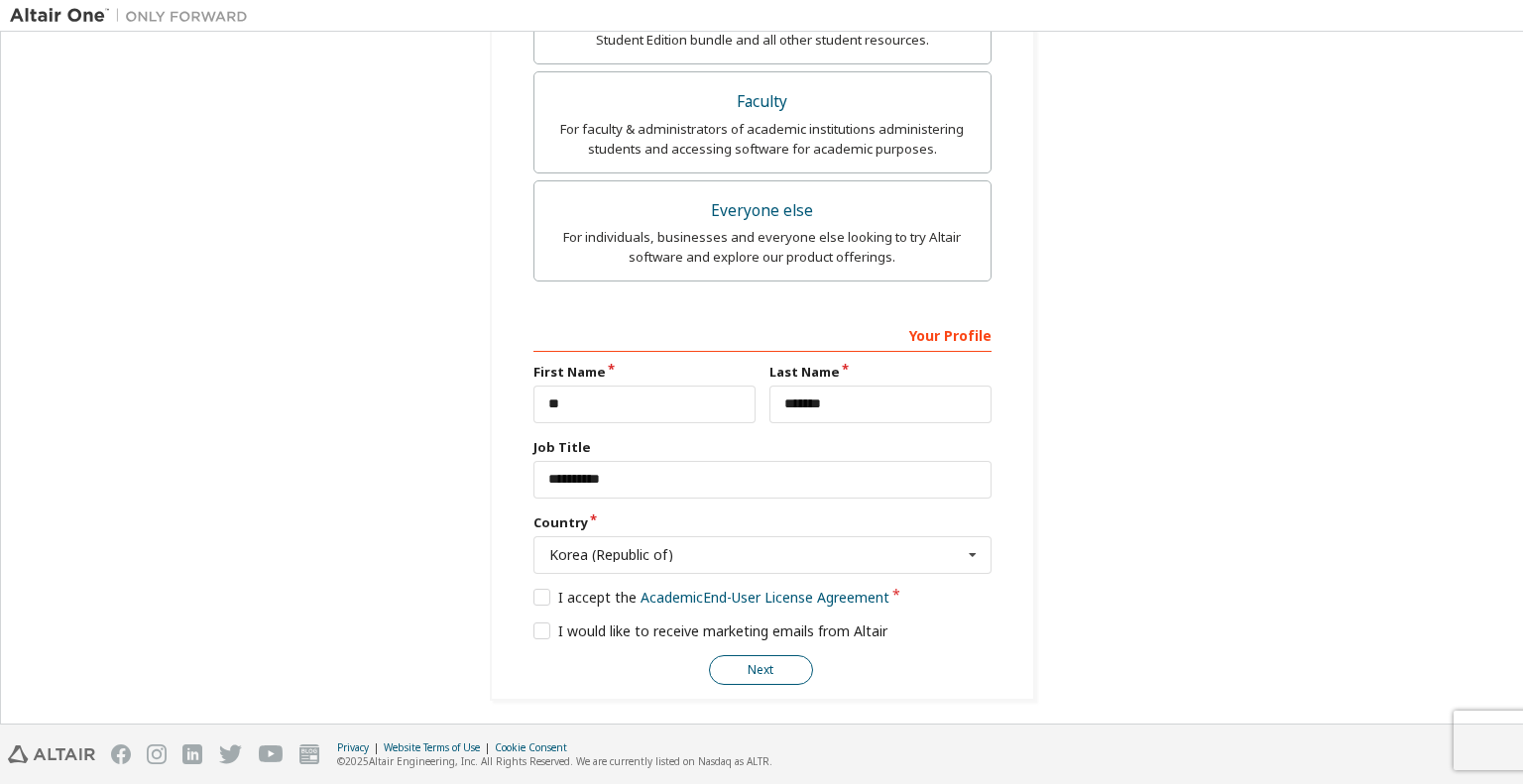 click on "Next" at bounding box center [761, 670] 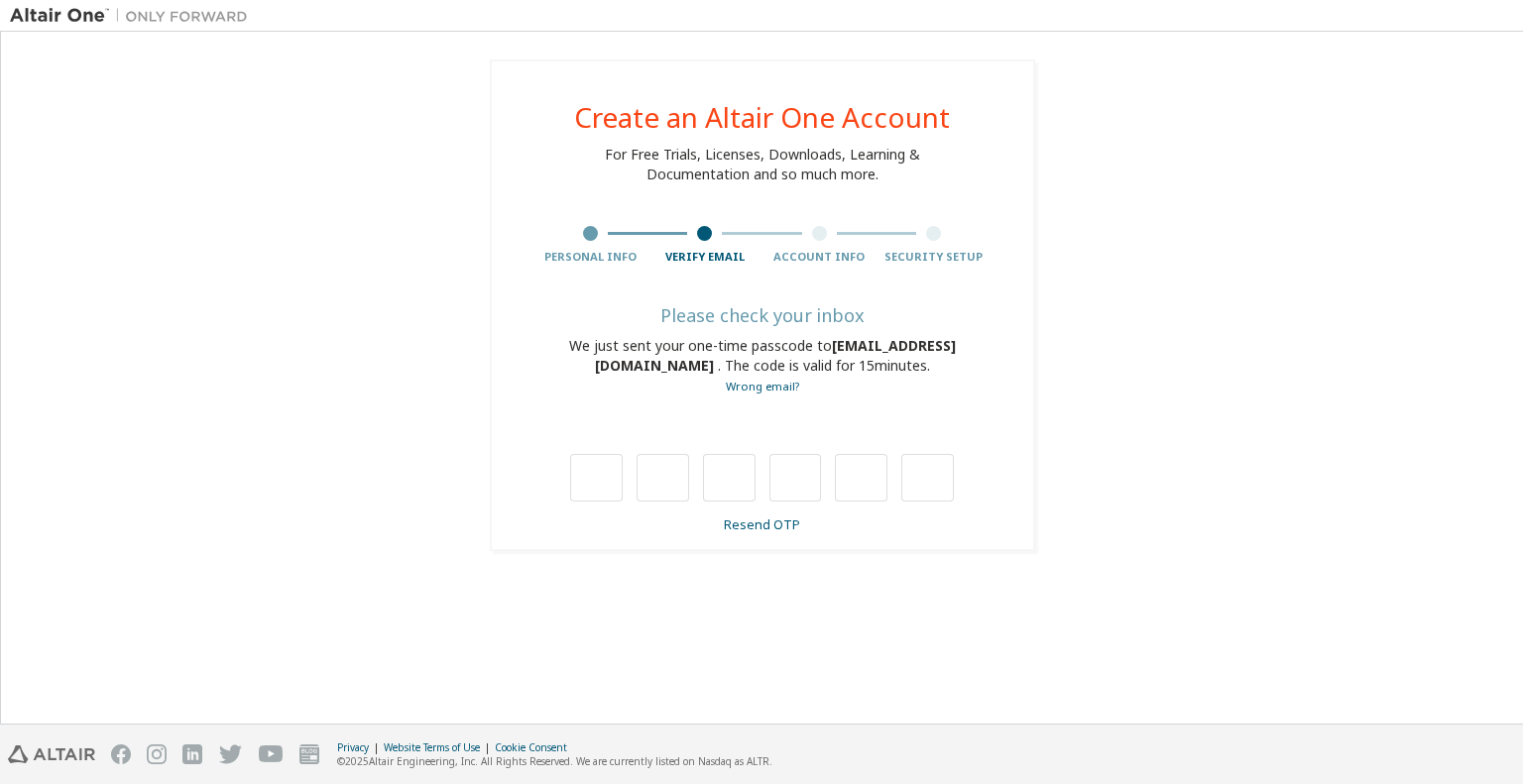 scroll, scrollTop: 0, scrollLeft: 0, axis: both 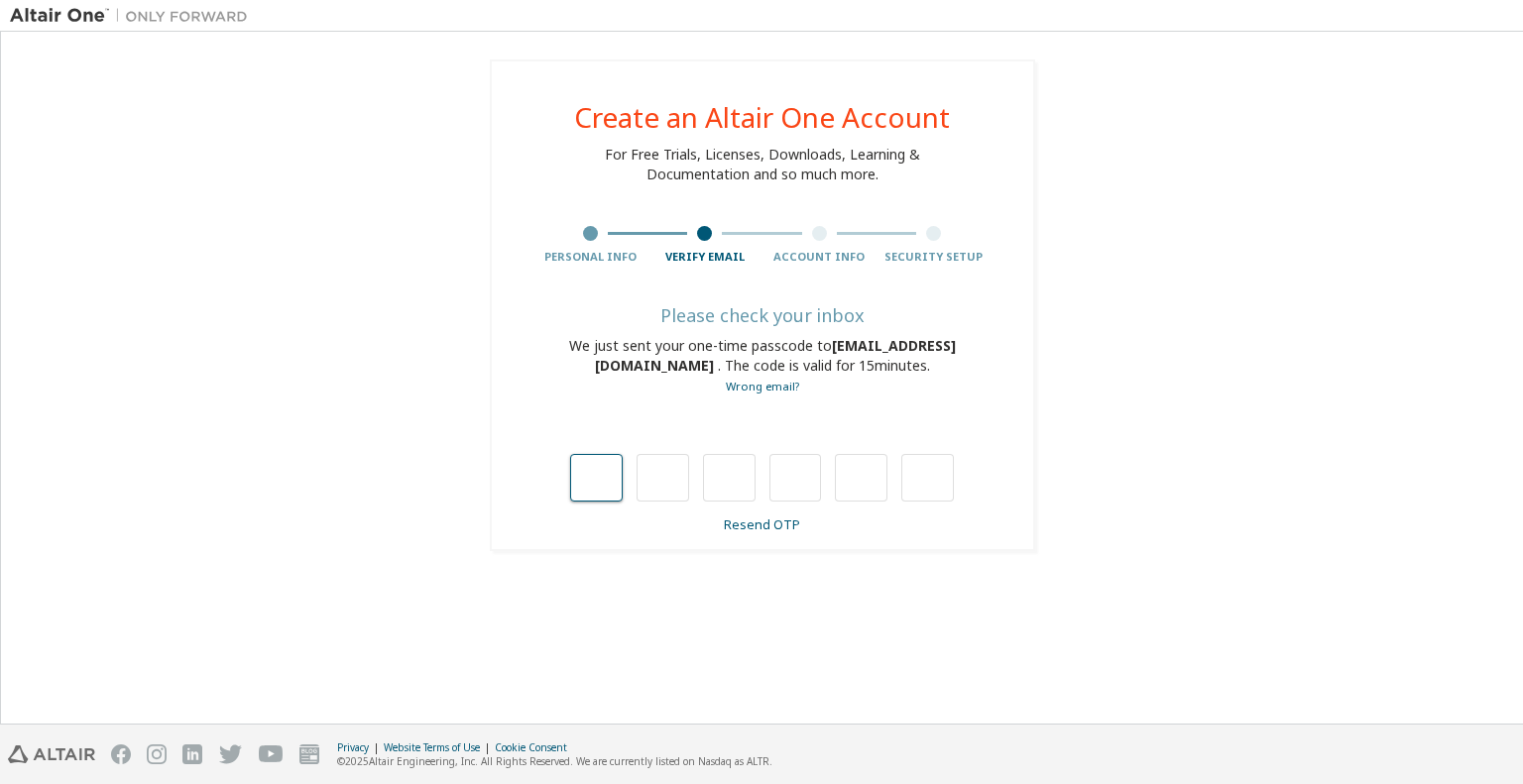 type on "*" 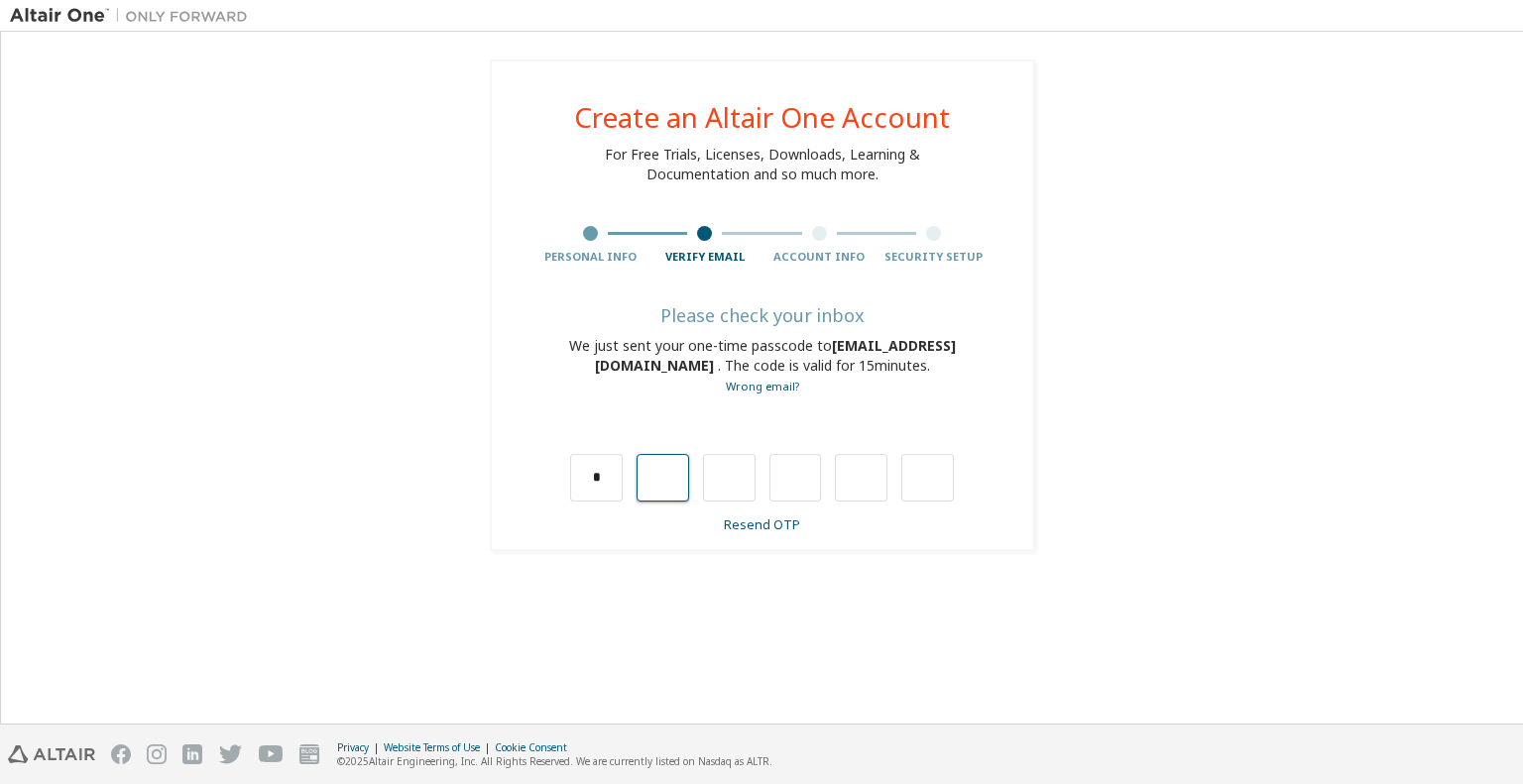 type on "*" 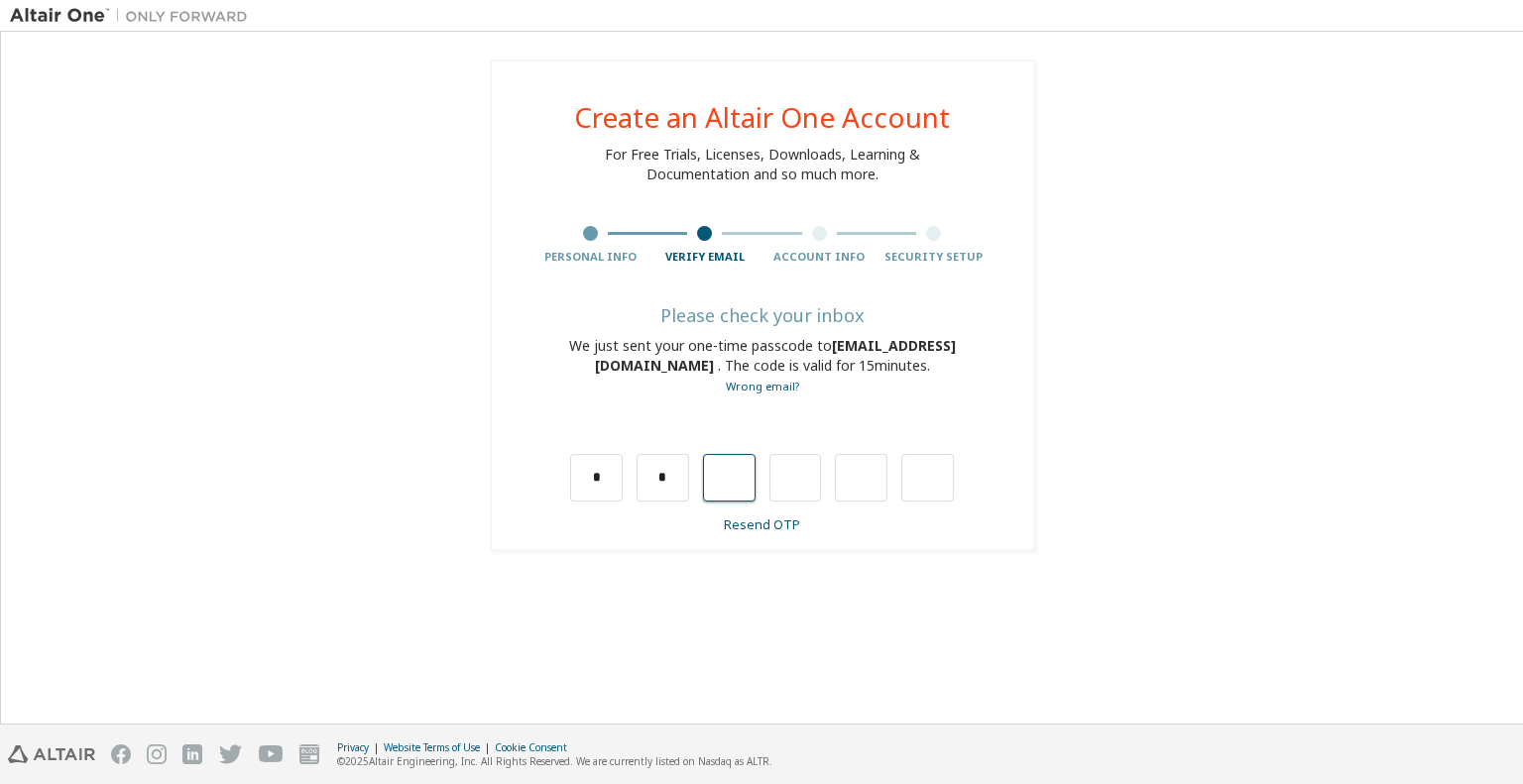 type on "*" 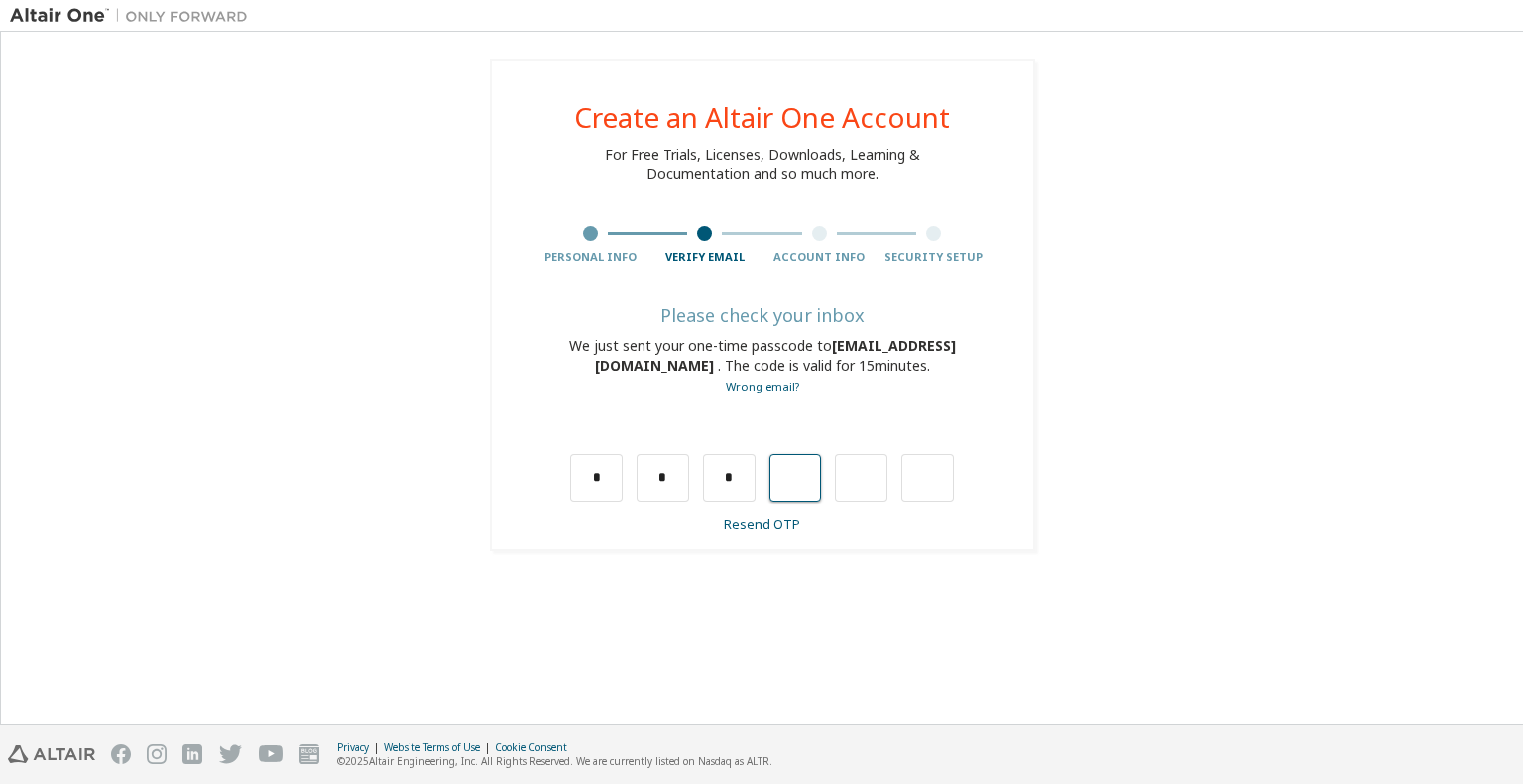 type on "*" 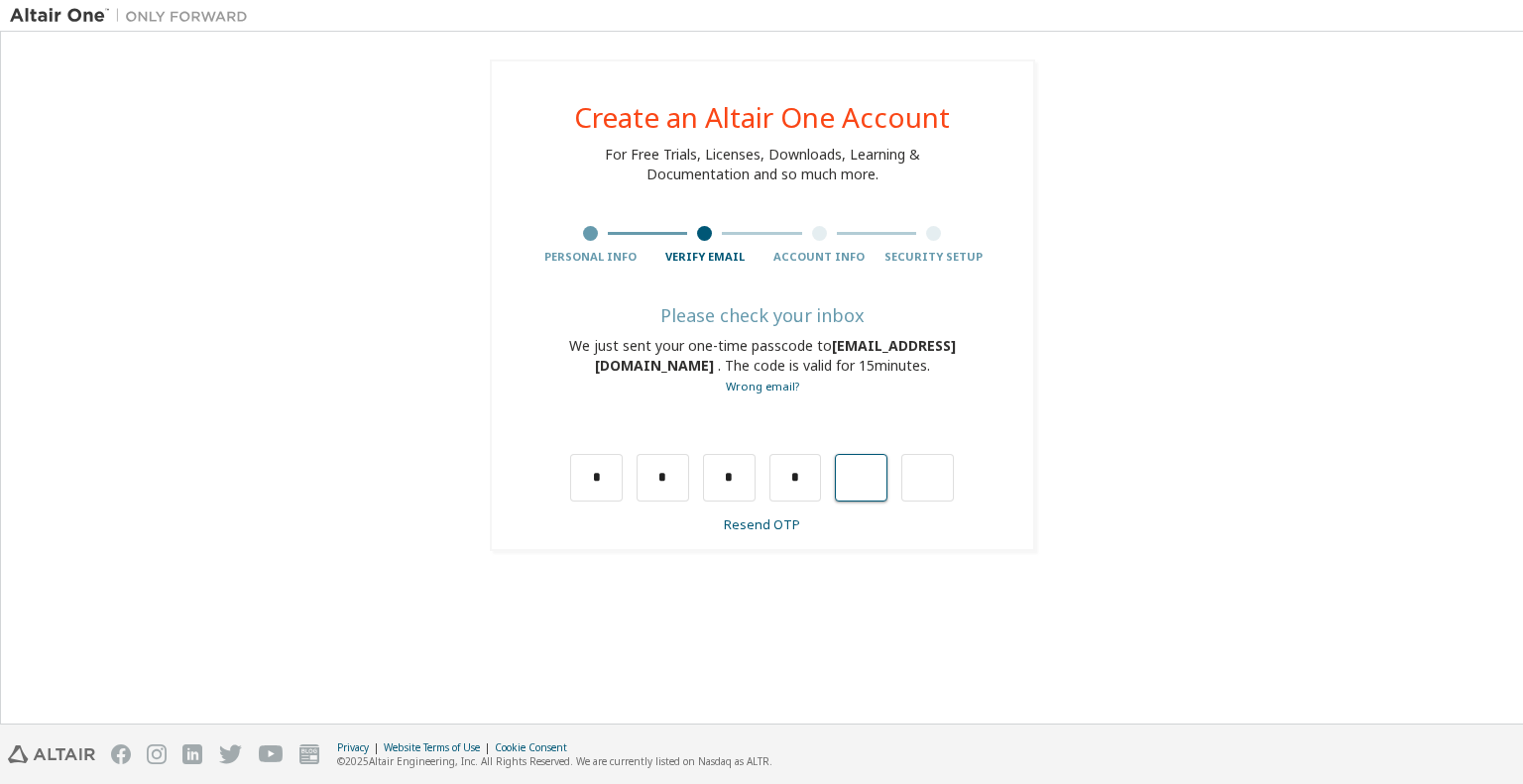 type on "*" 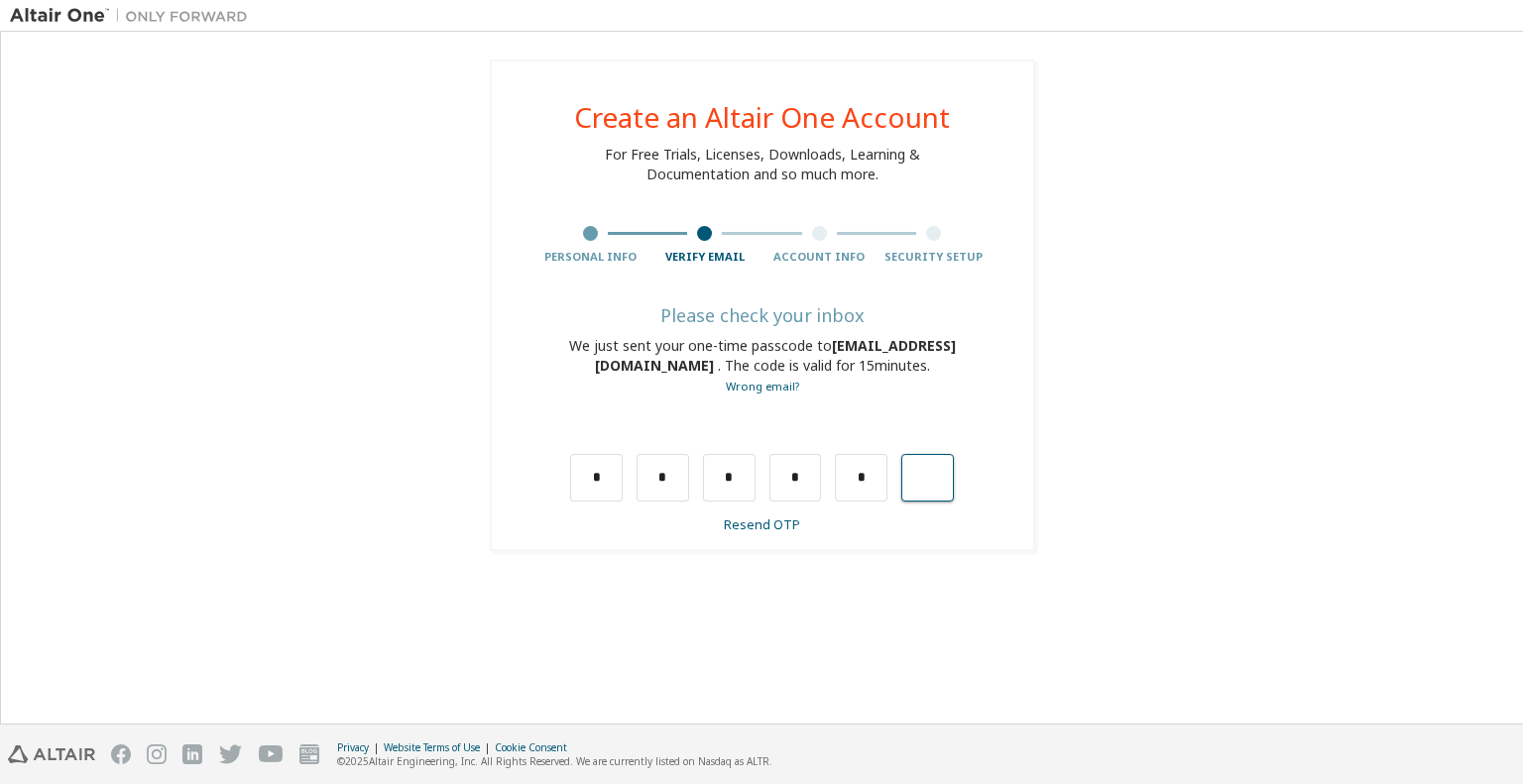 type on "*" 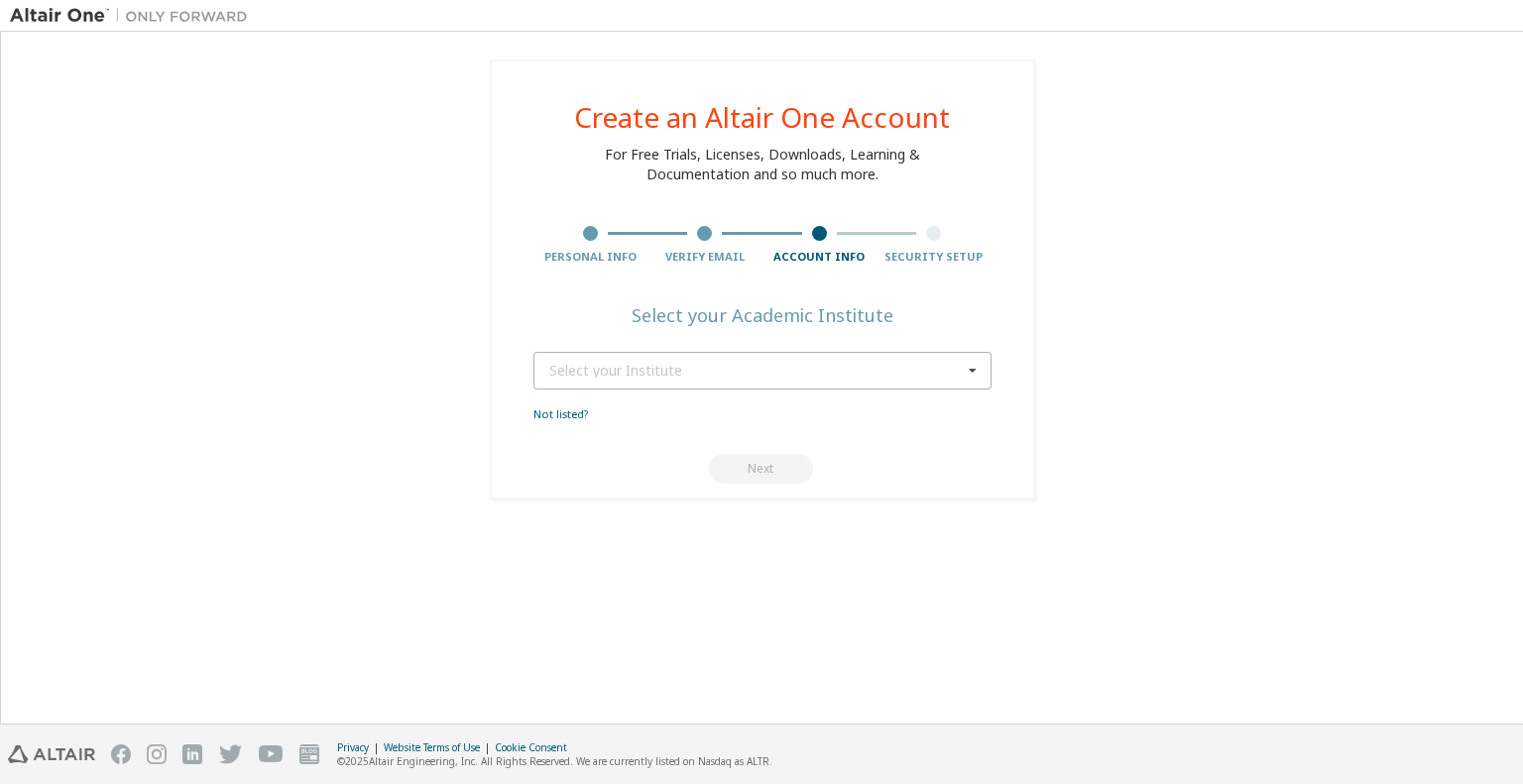 click on "Select your Institute" at bounding box center (756, 371) 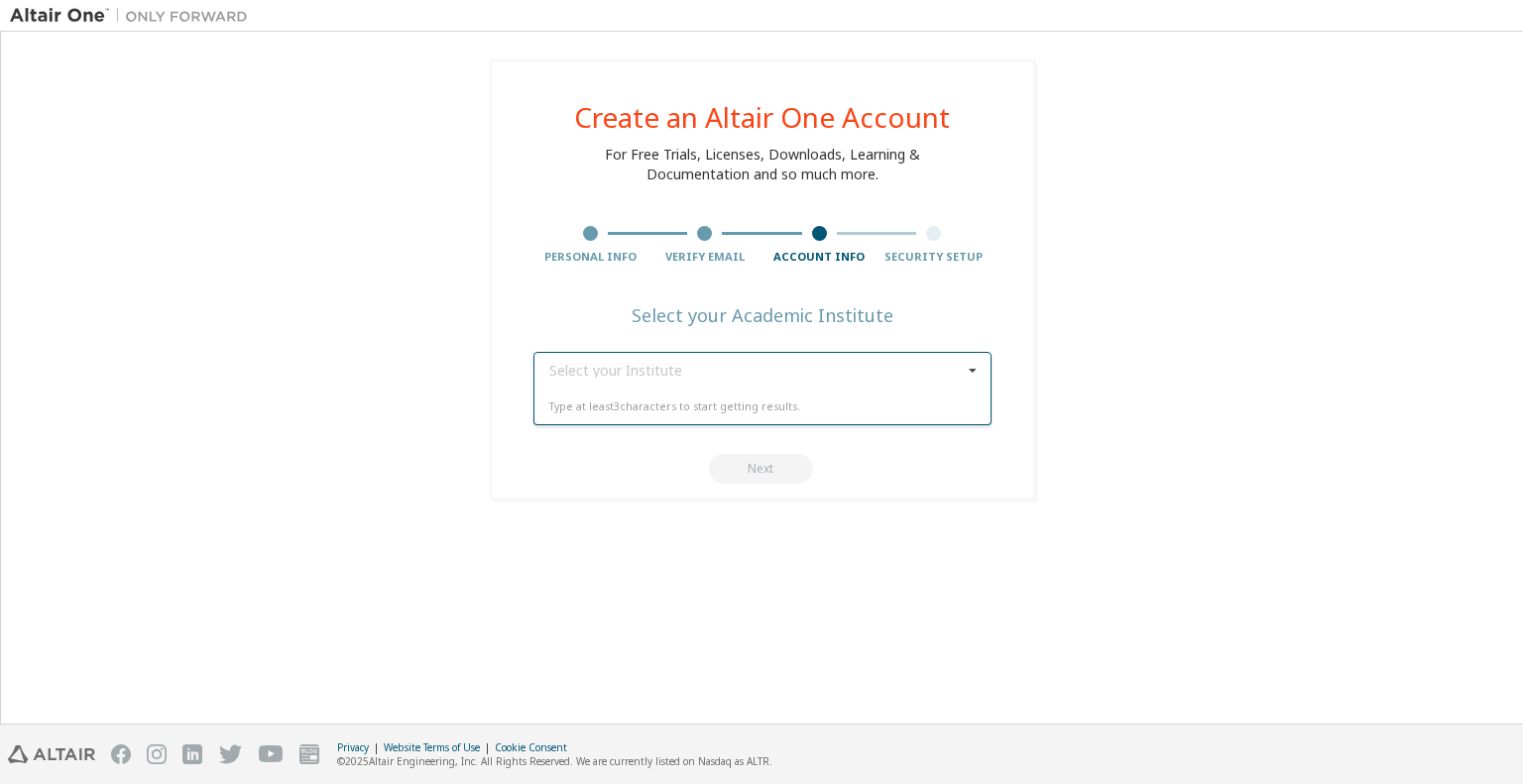 click on "Type at least  3  characters to start getting results." at bounding box center [762, 406] 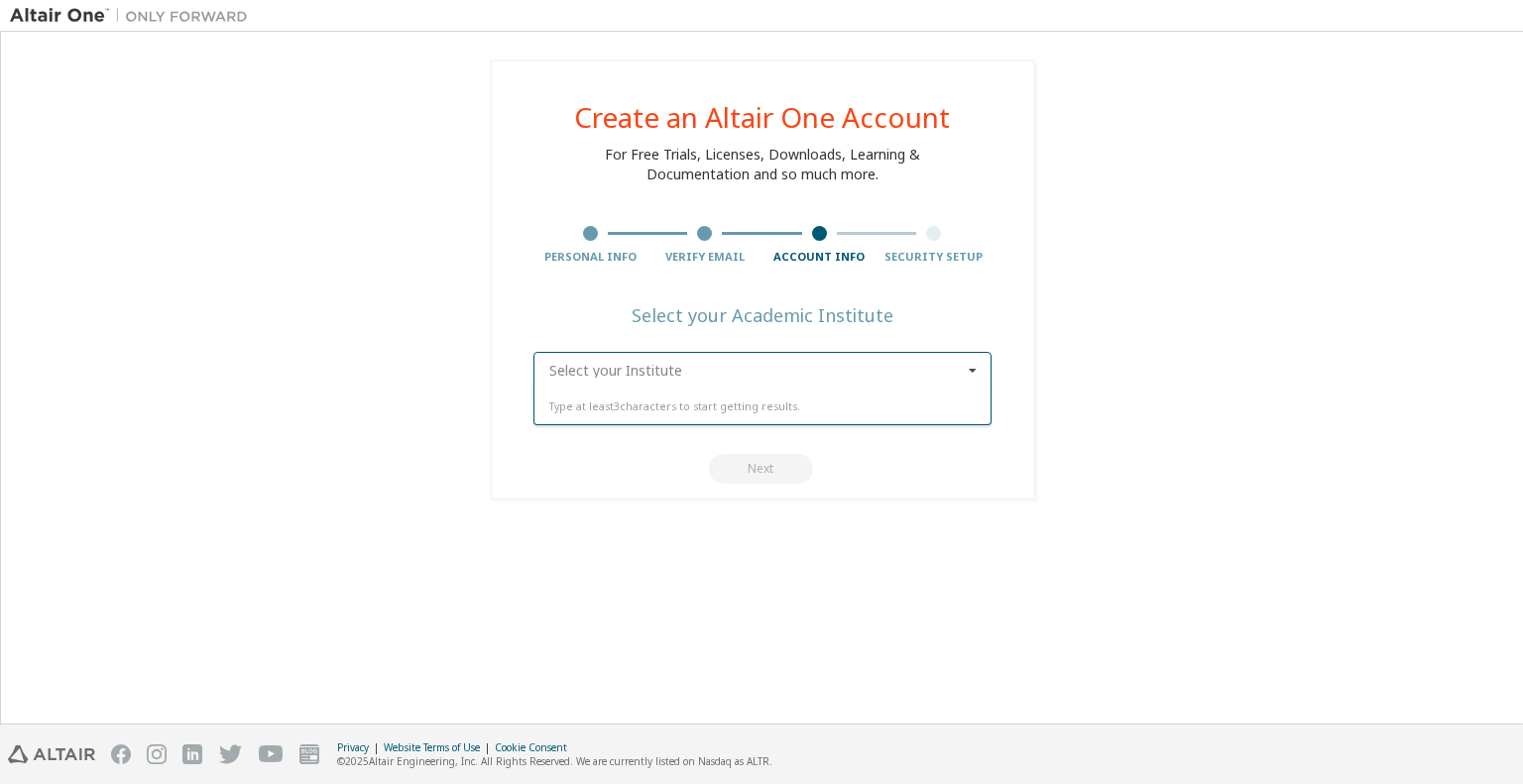 type on "*" 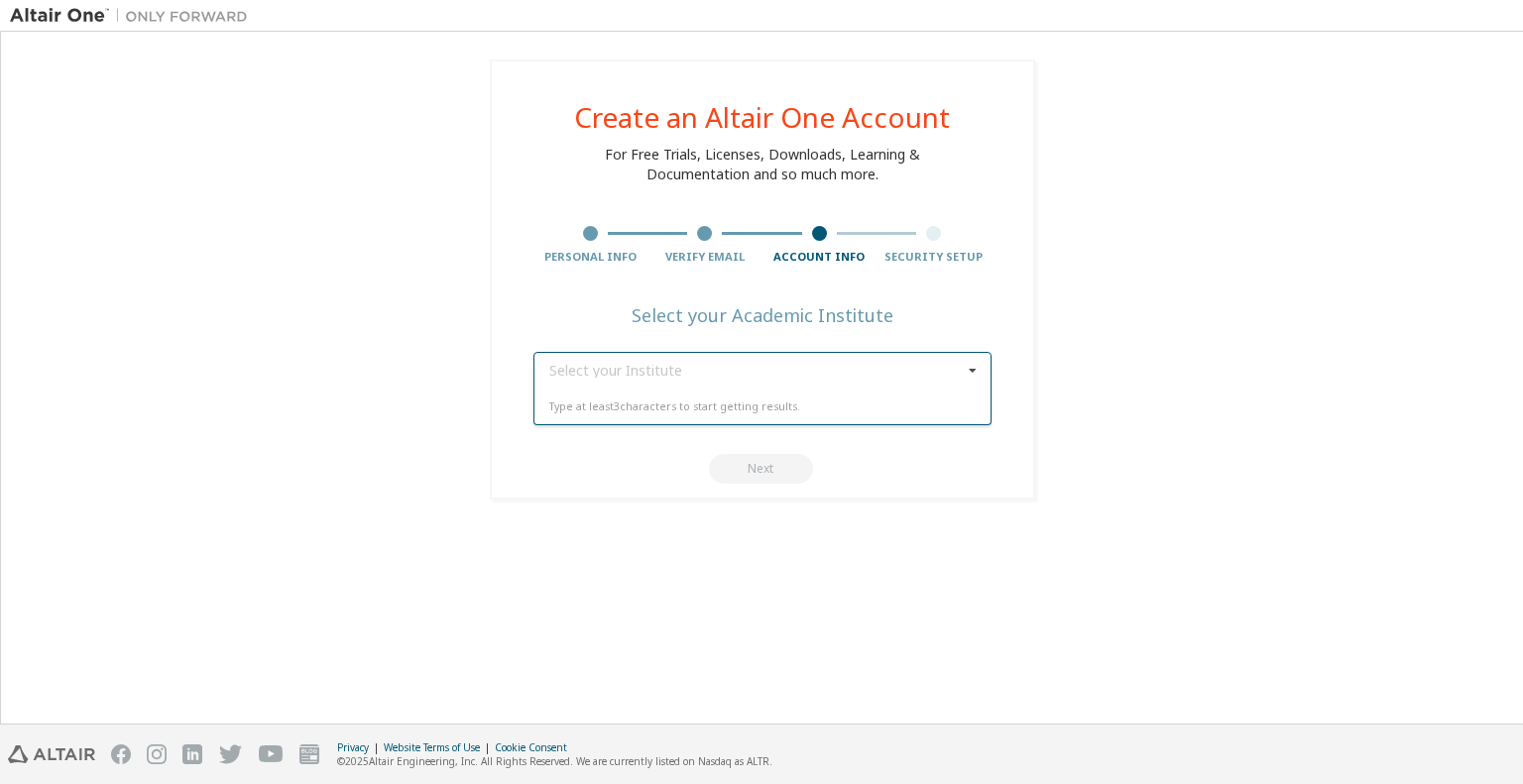 click at bounding box center [973, 371] 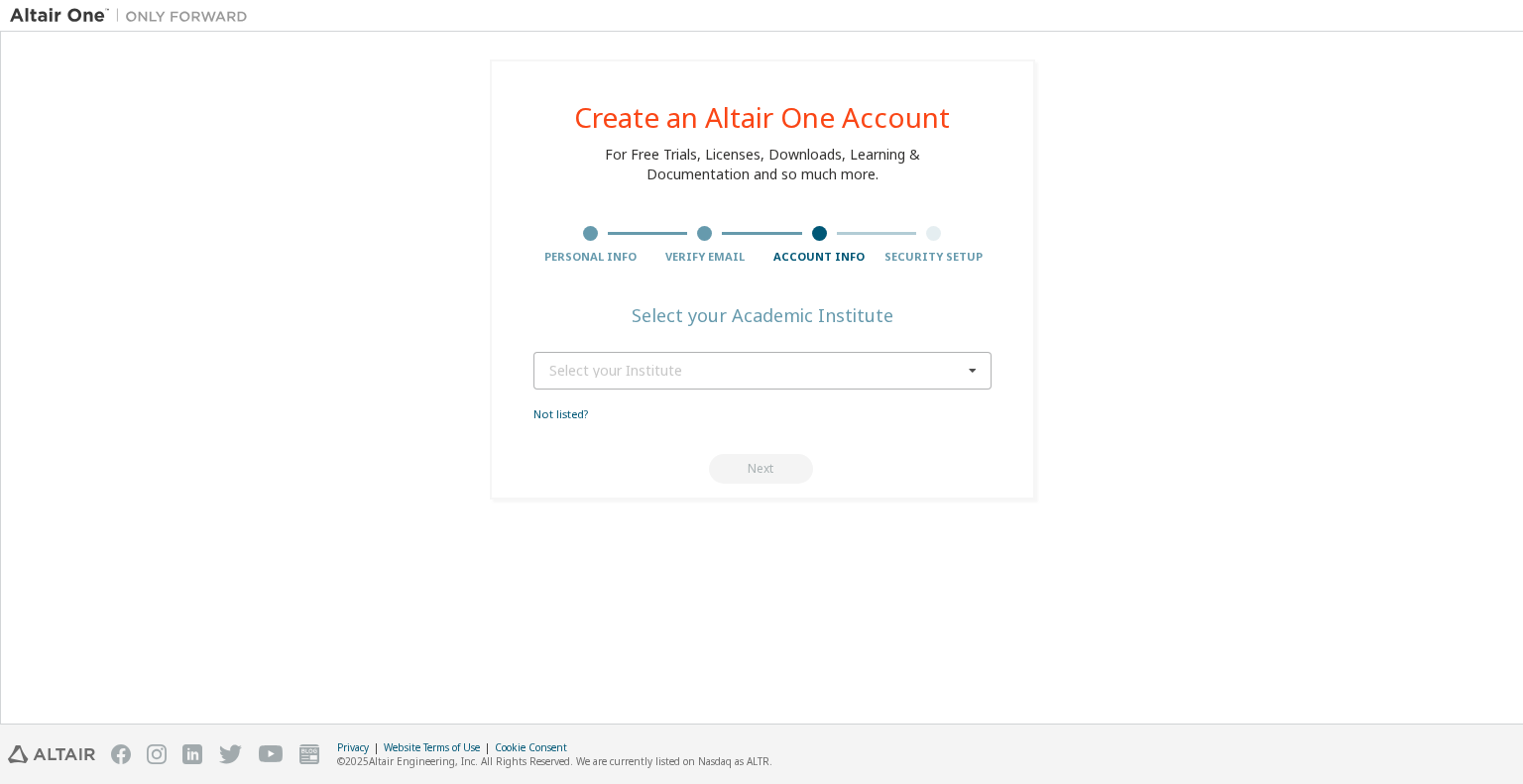 click at bounding box center (973, 371) 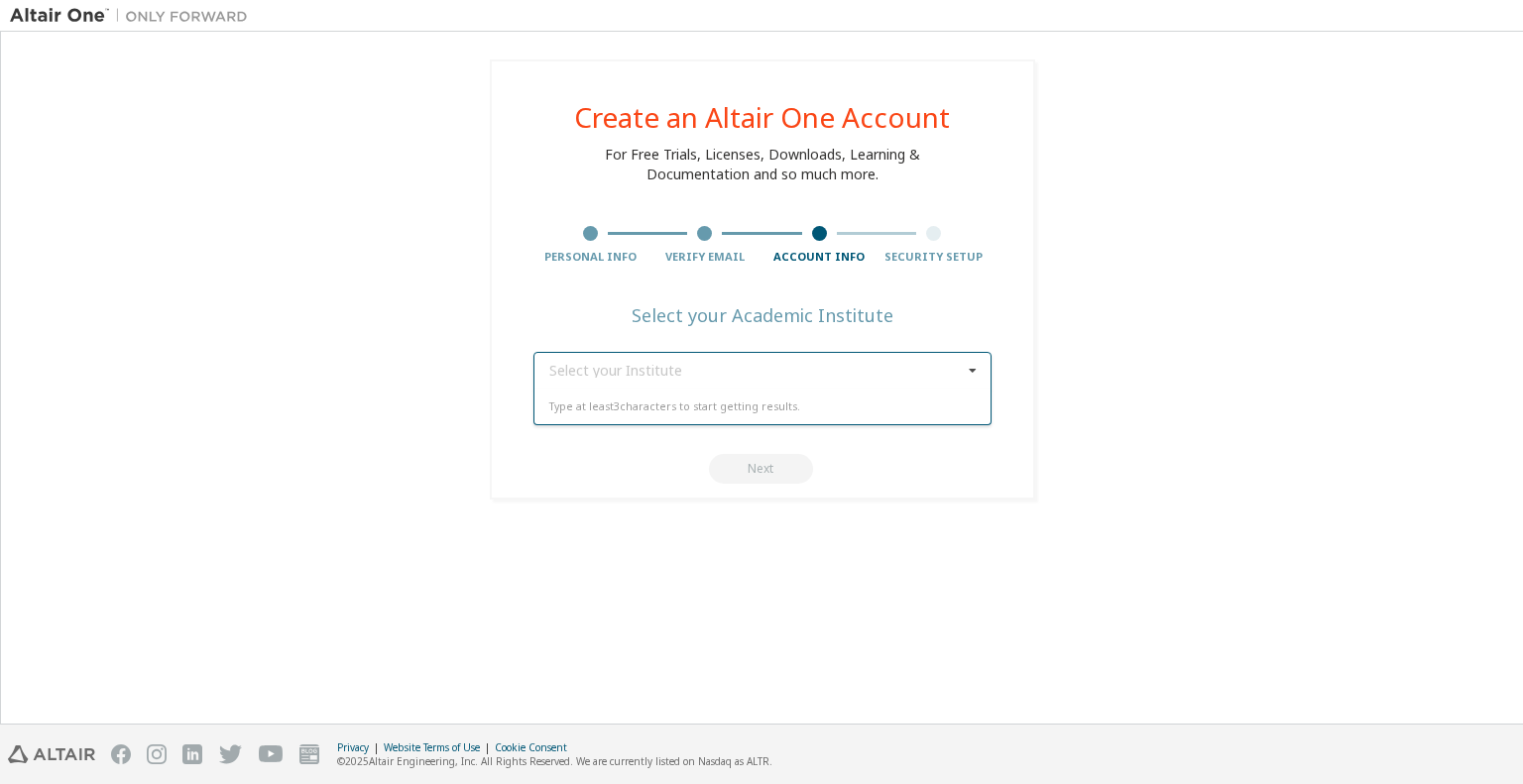 click at bounding box center [973, 371] 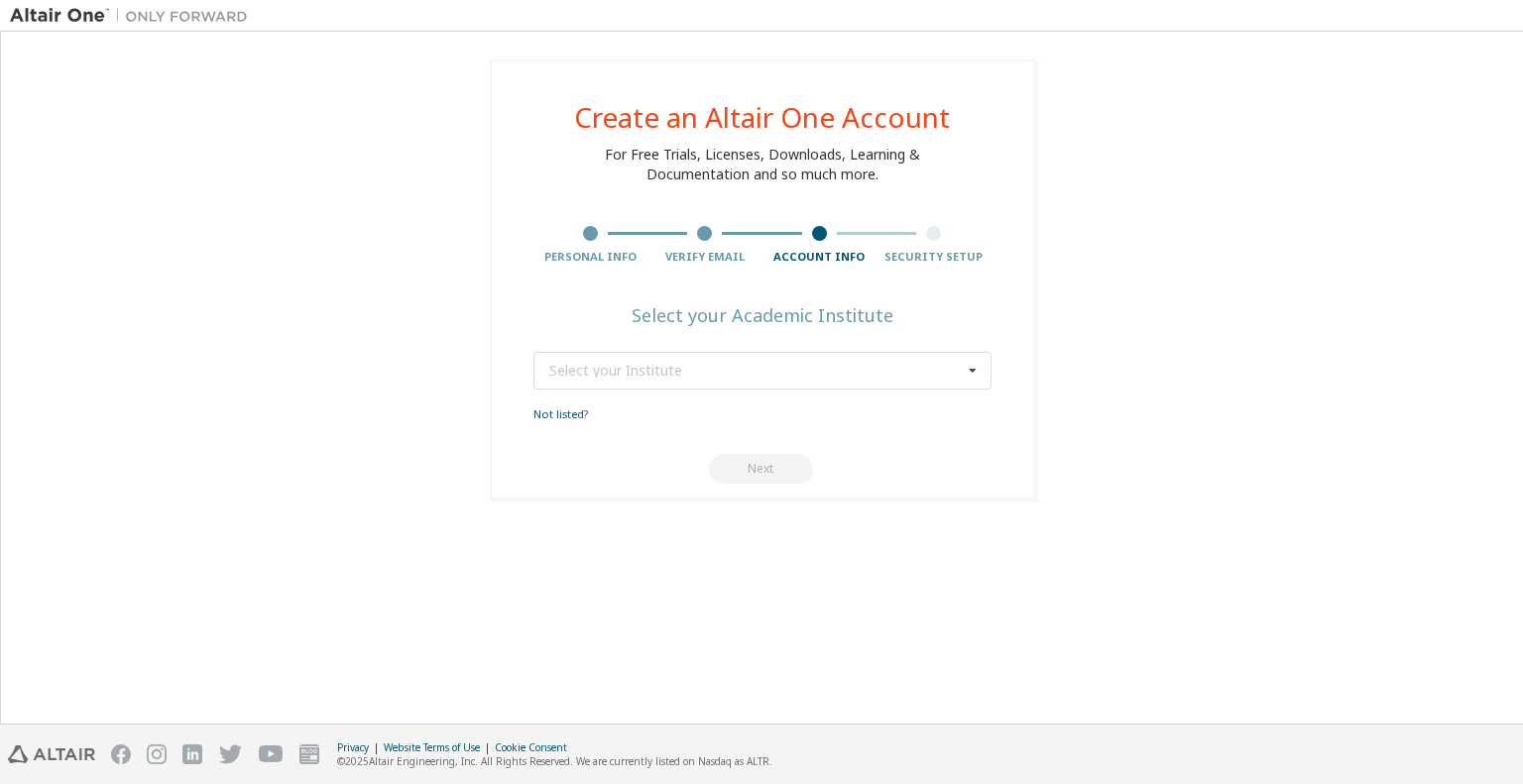 click on "Select your Institute Type at least  3  characters to start getting results. Not listed? Next" at bounding box center (762, 417) 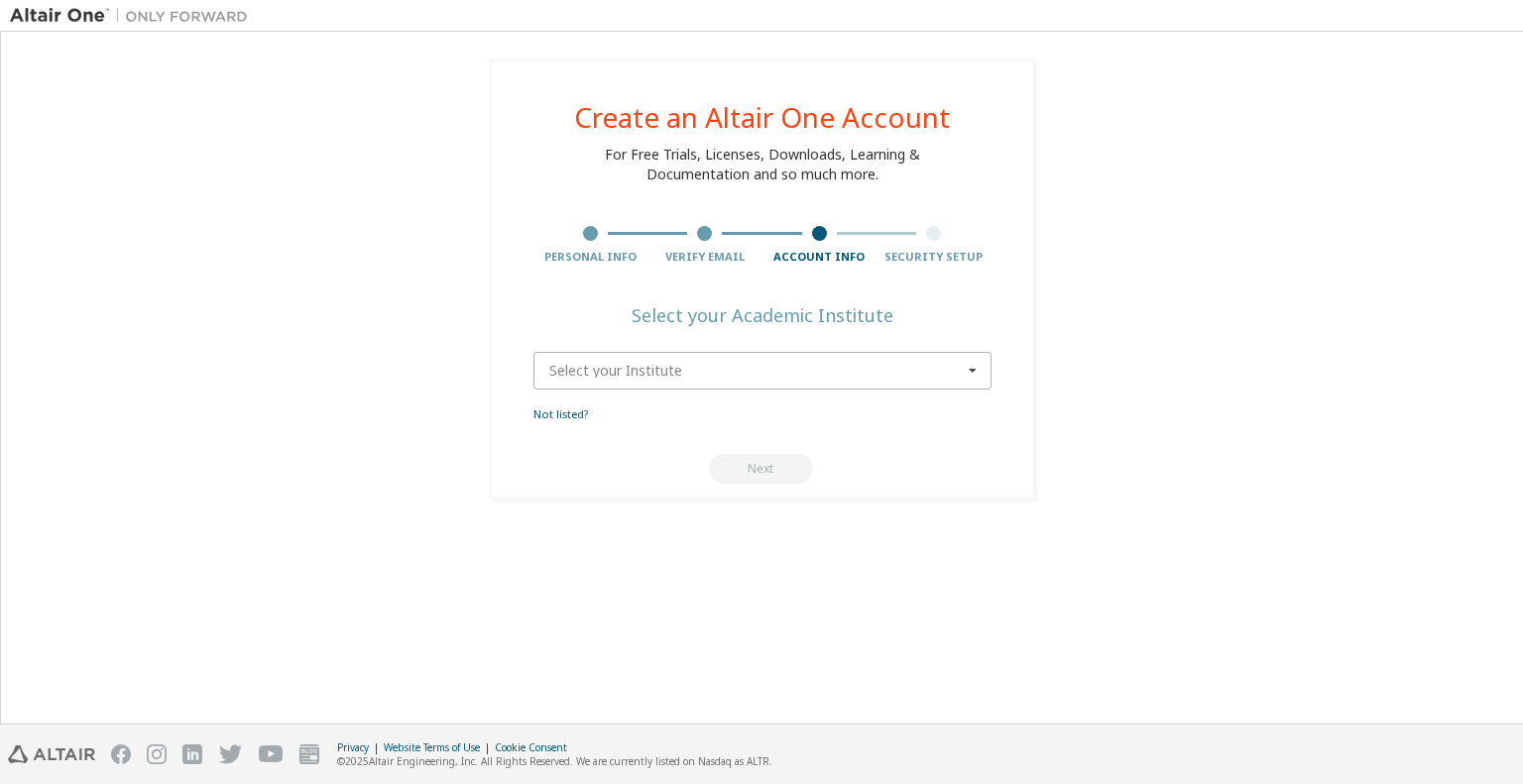 click at bounding box center [763, 371] 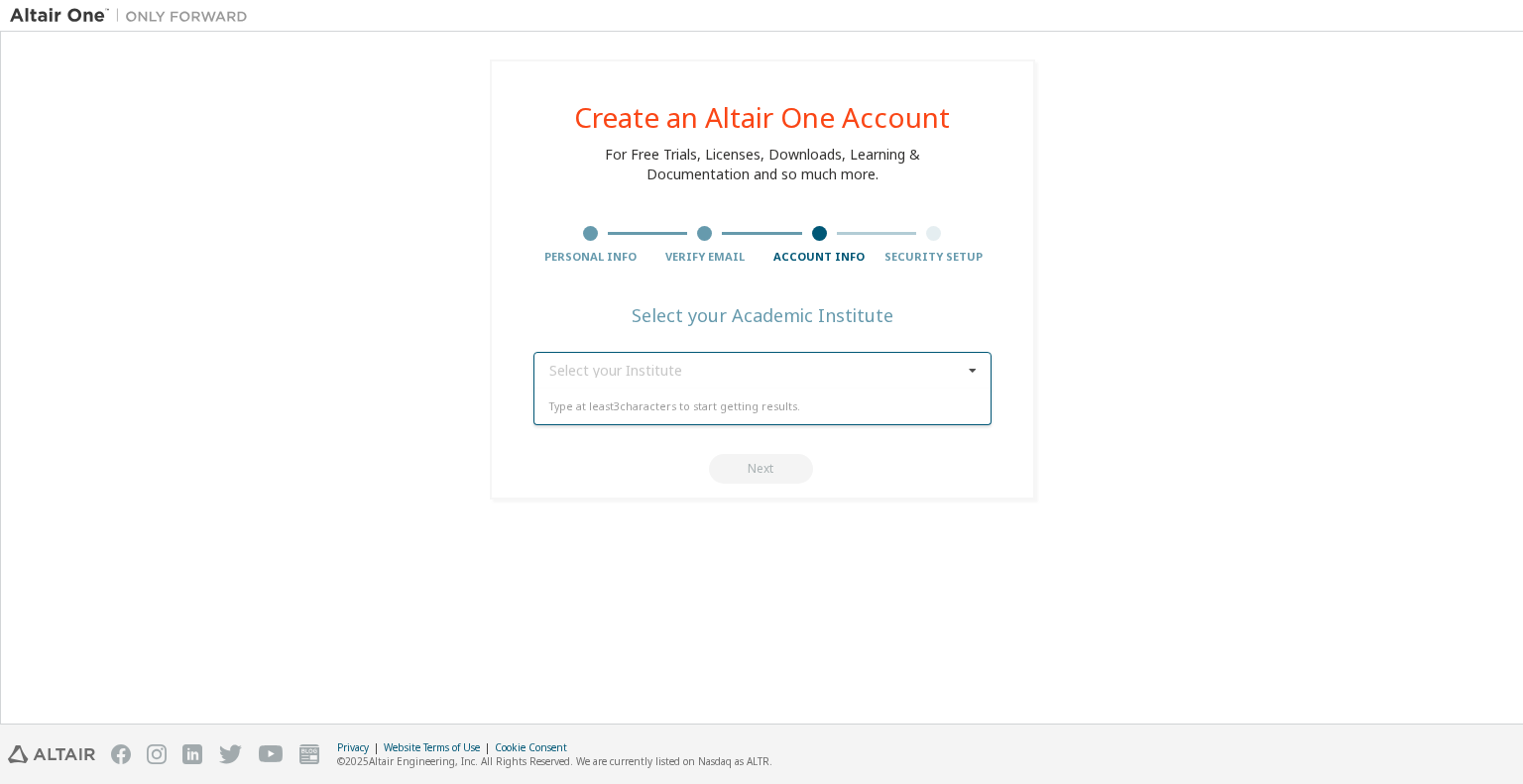 click on "Type at least  3  characters to start getting results." at bounding box center (762, 406) 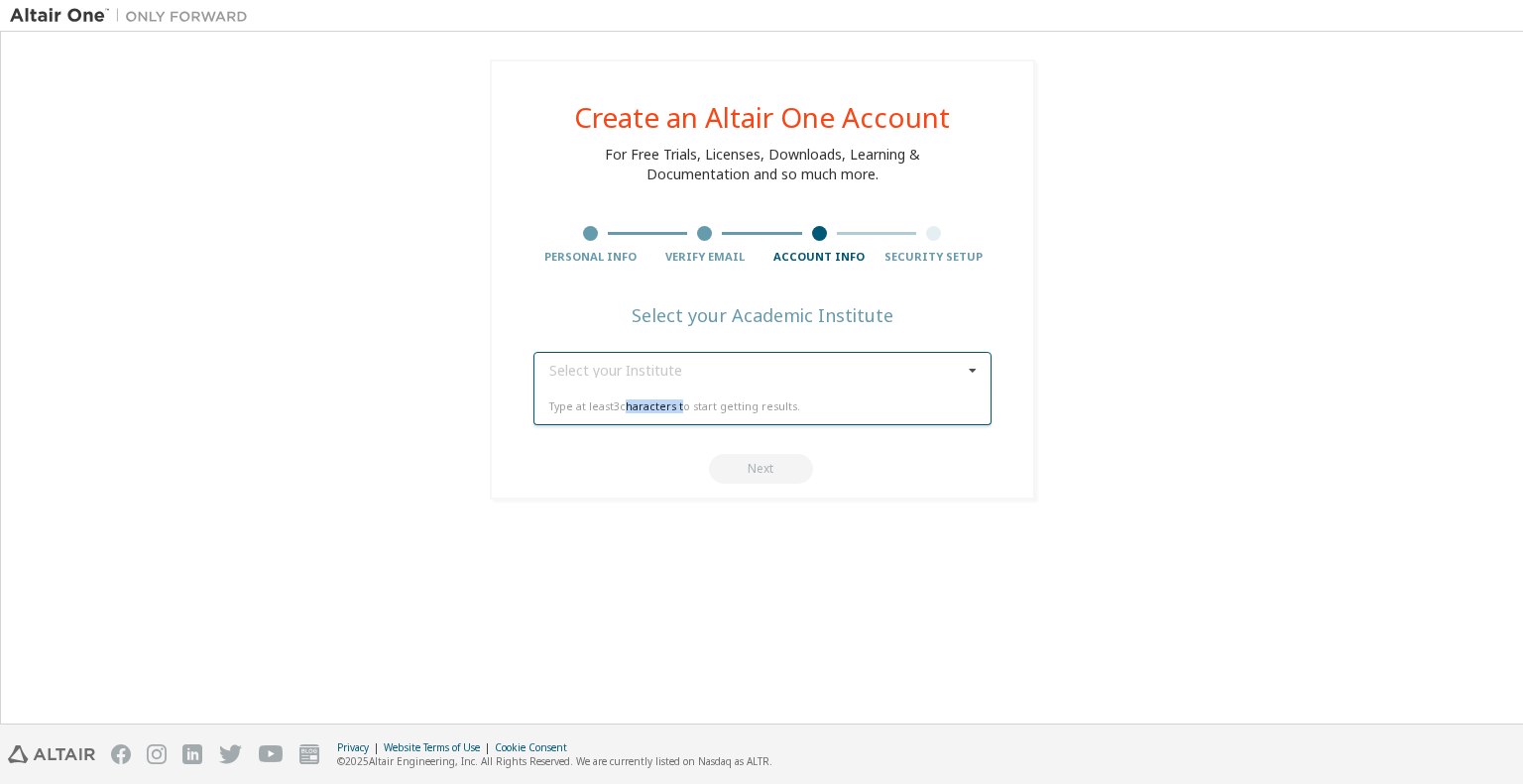 click on "Type at least  3  characters to start getting results." at bounding box center [762, 406] 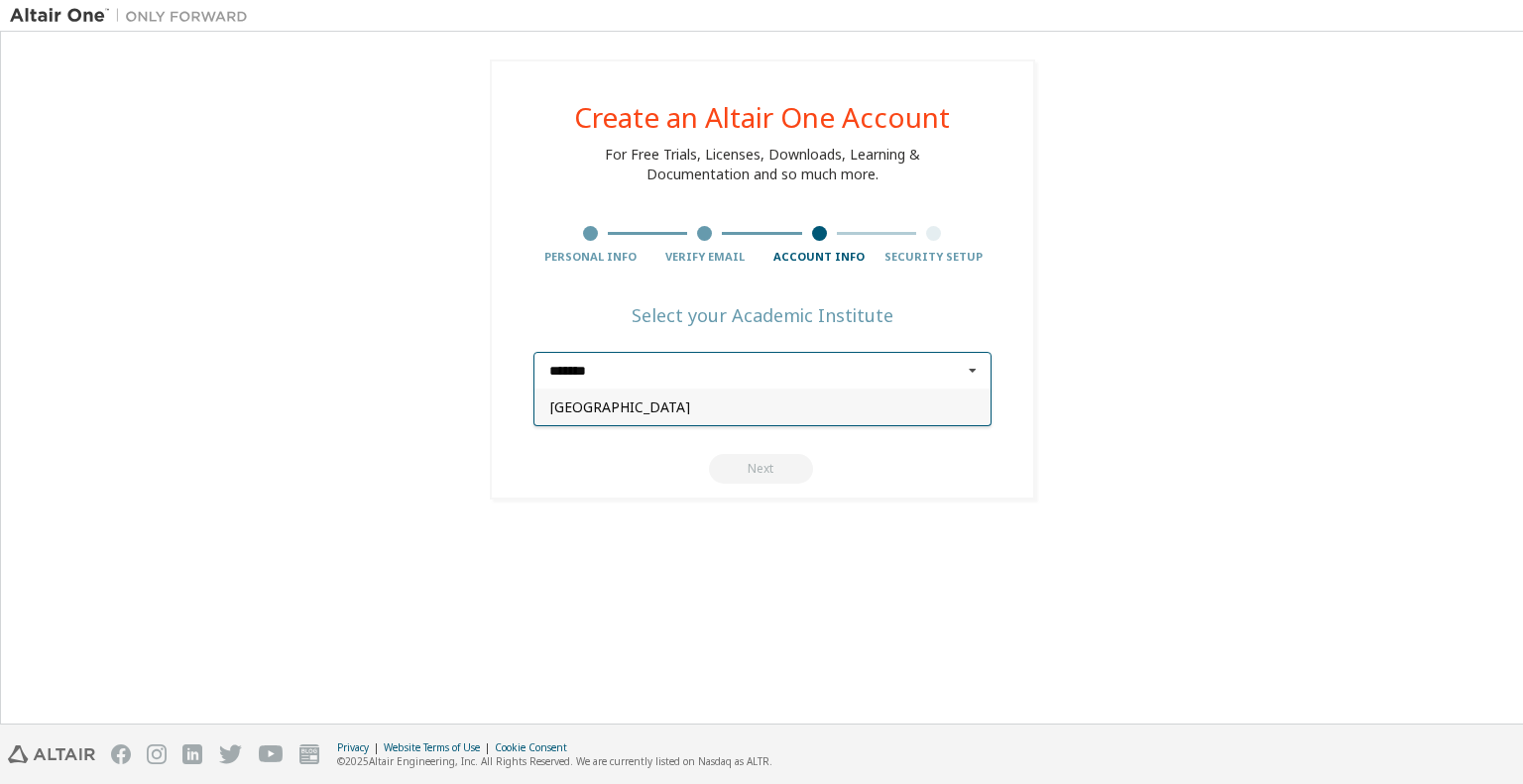 type on "******" 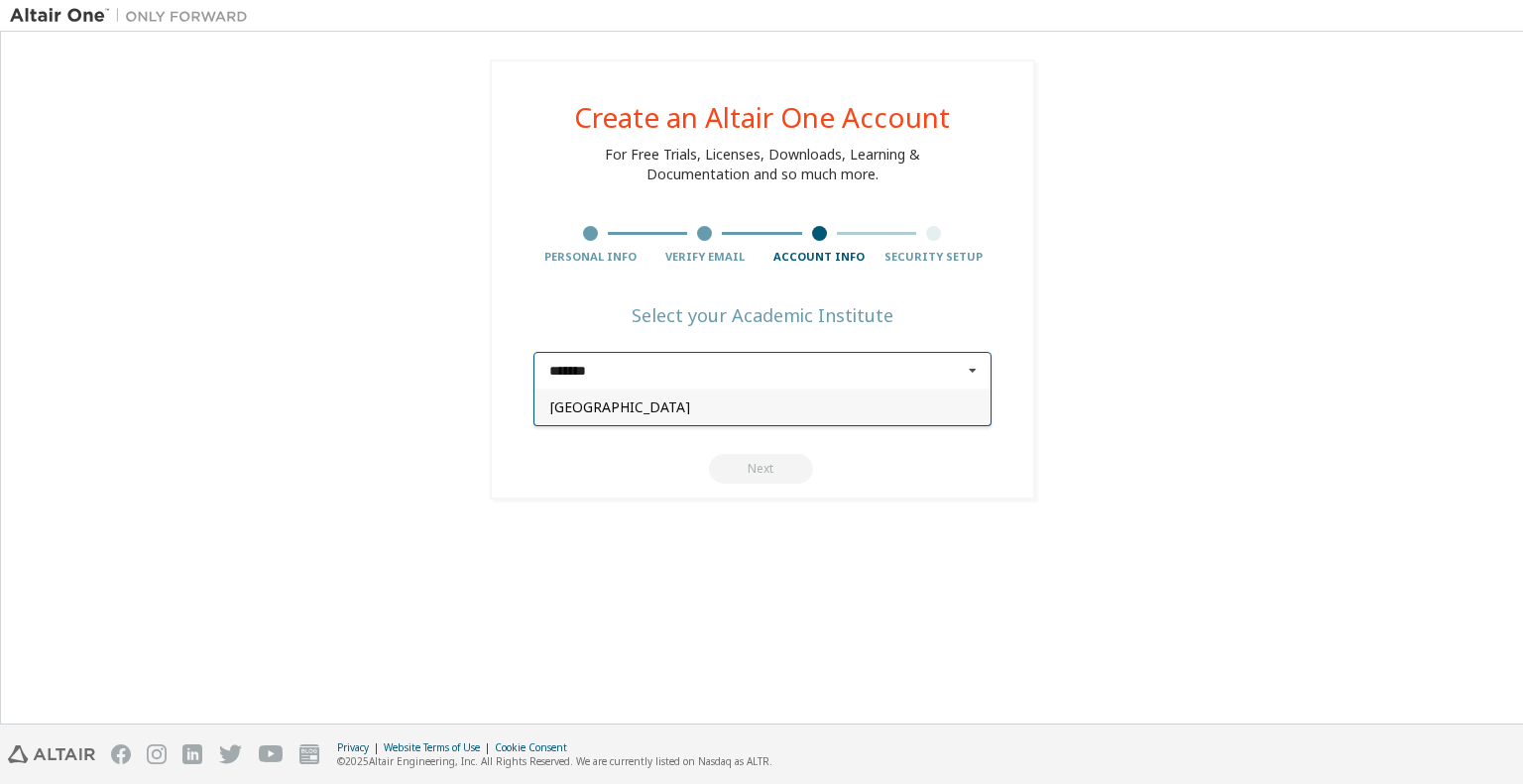 click on "[GEOGRAPHIC_DATA]" at bounding box center (762, 407) 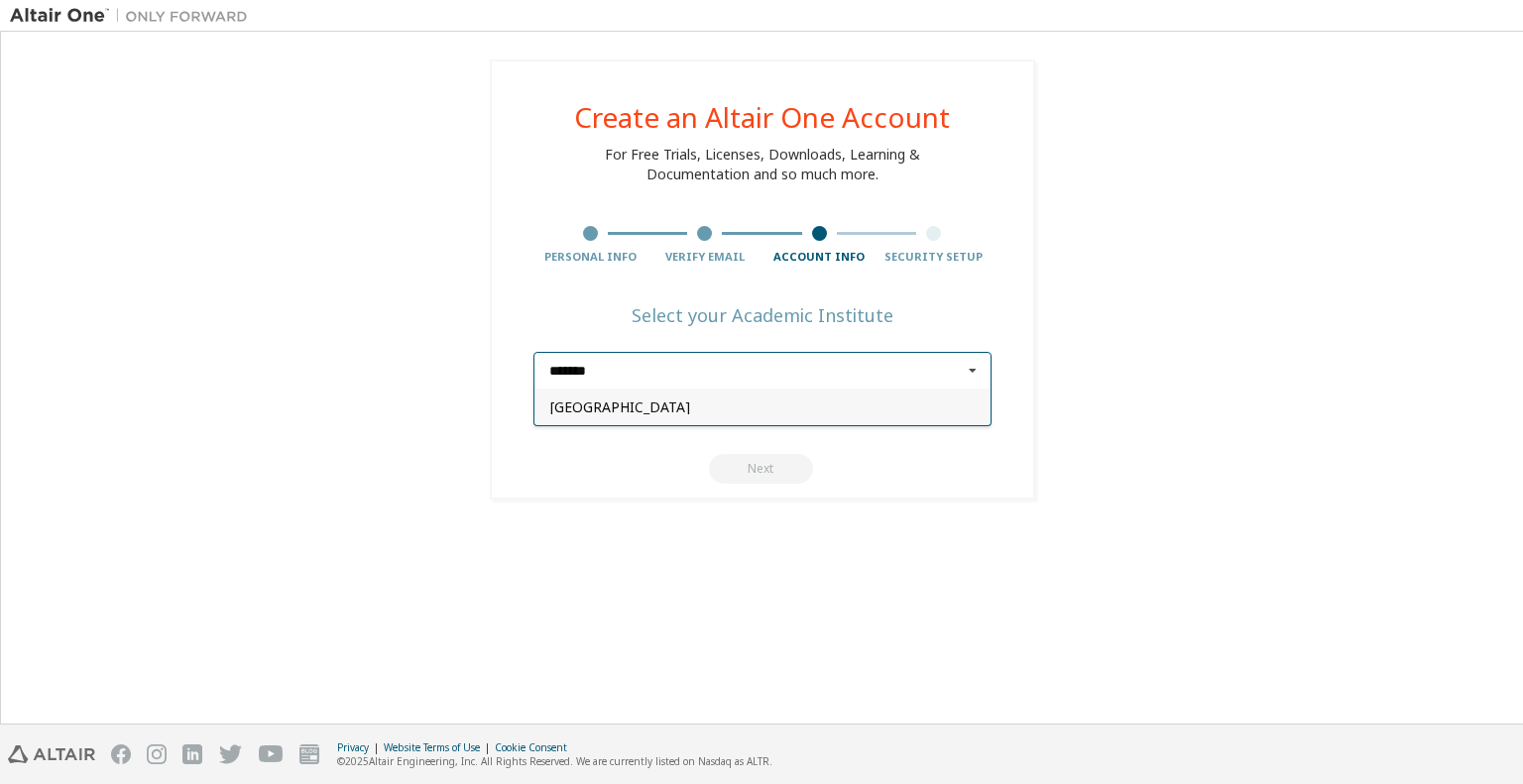 type 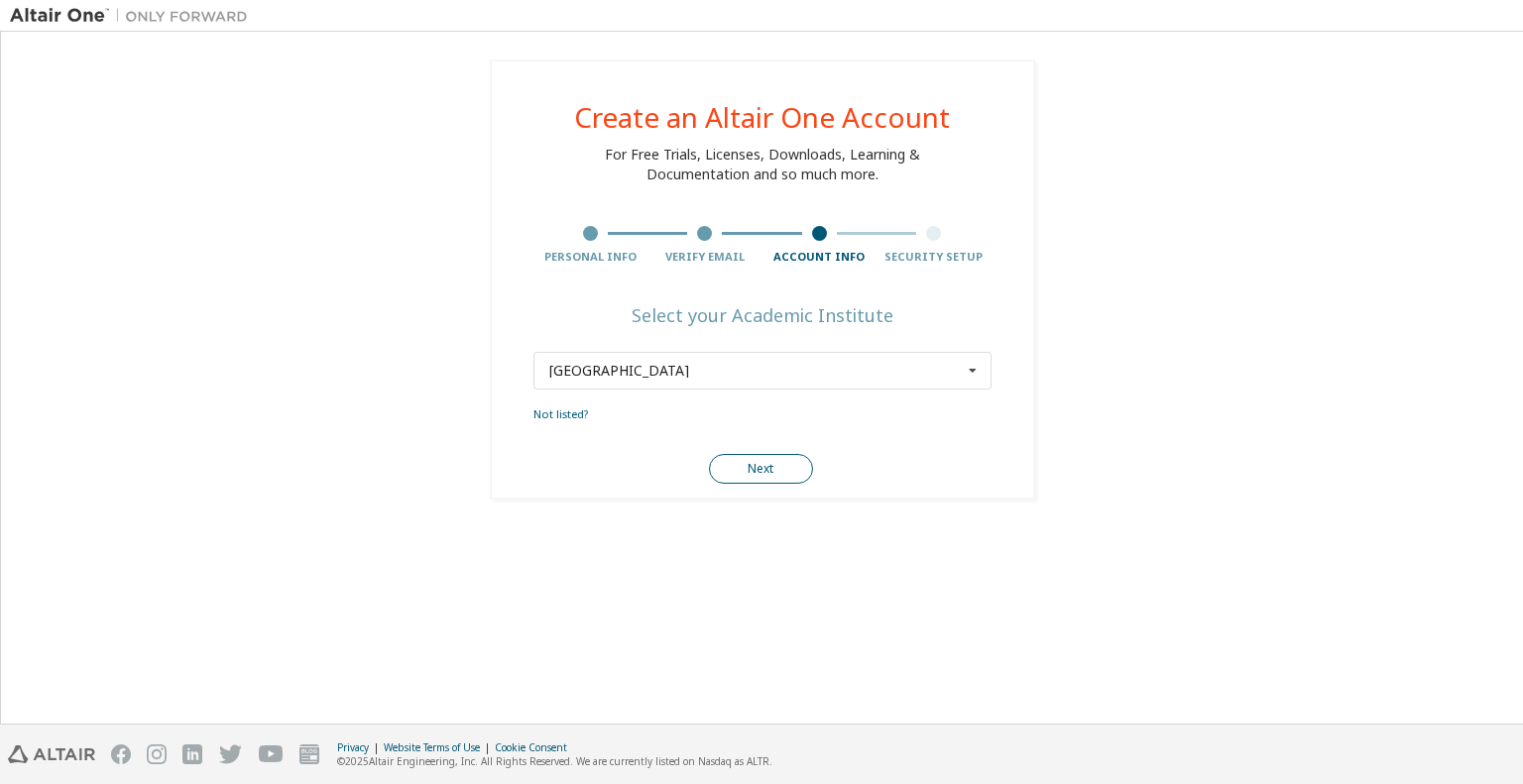 click on "Next" at bounding box center (761, 469) 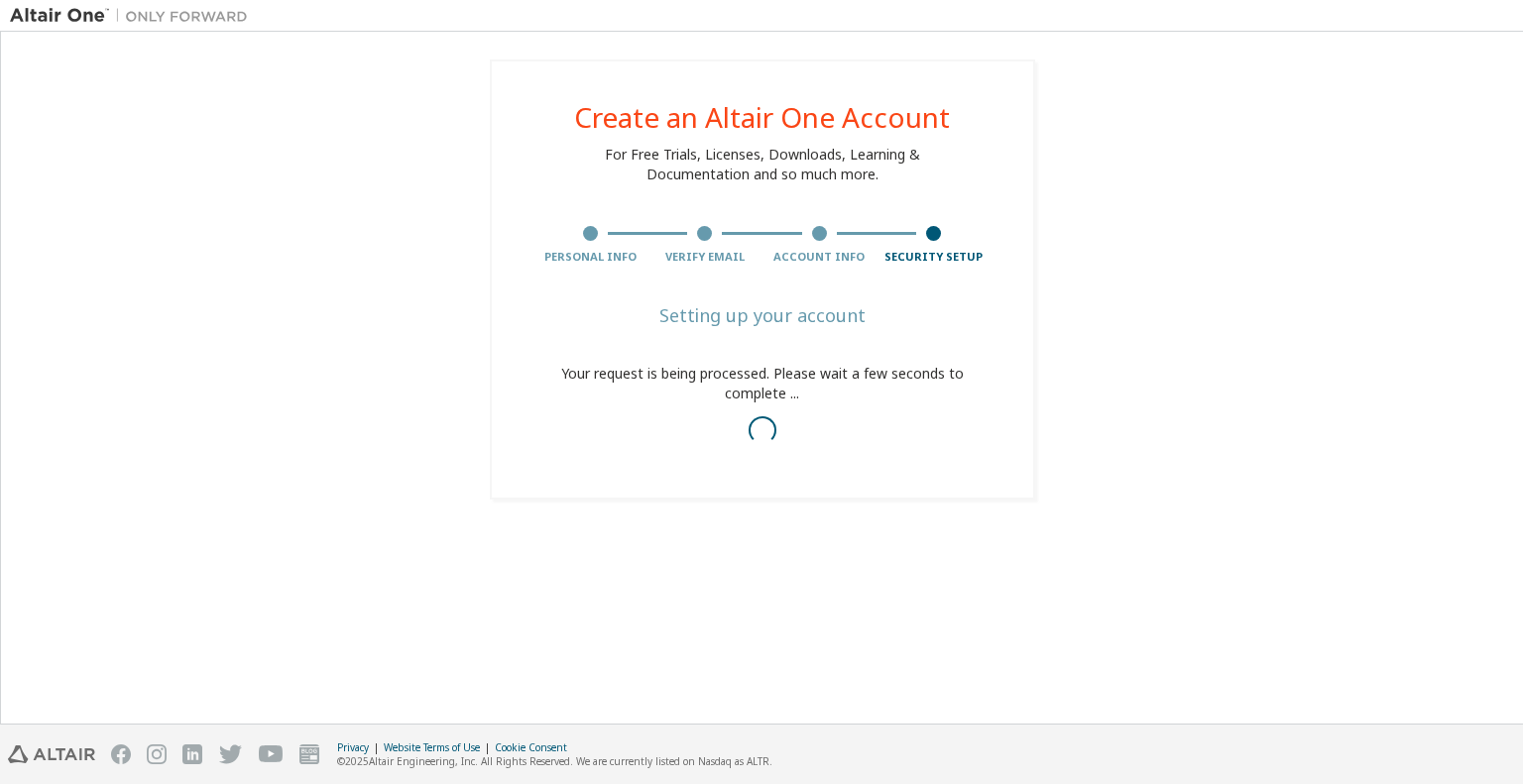 scroll, scrollTop: 0, scrollLeft: 0, axis: both 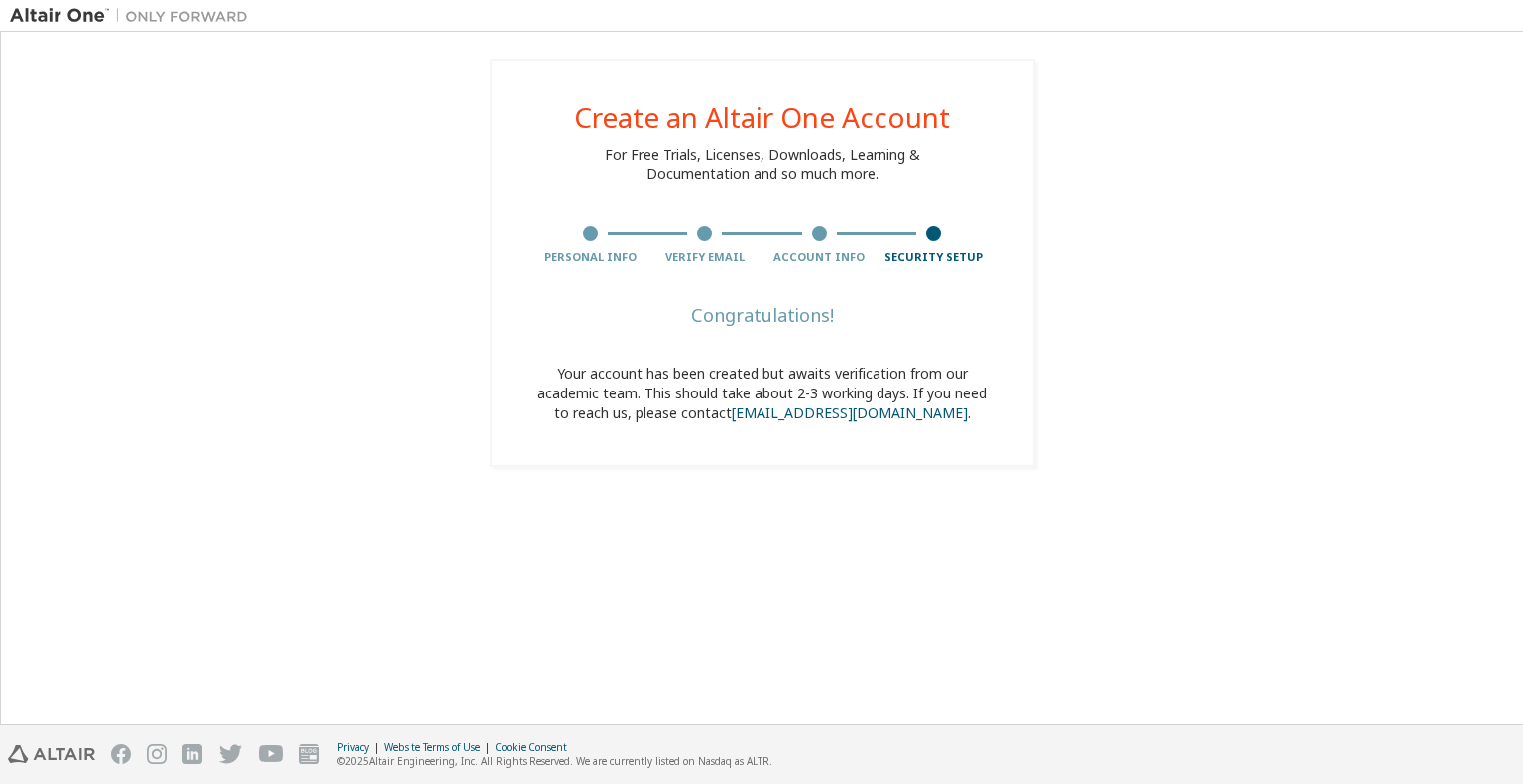 click on "Create an Altair One Account For Free Trials, Licenses, Downloads, Learning &  Documentation and so much more. Personal Info Verify Email Account Info Security Setup Congratulations! Your account has been created but awaits verification from our academic team. This should take about 2-3 working days. If you need to reach us, please contact  [EMAIL_ADDRESS][DOMAIN_NAME] ." at bounding box center [762, 263] 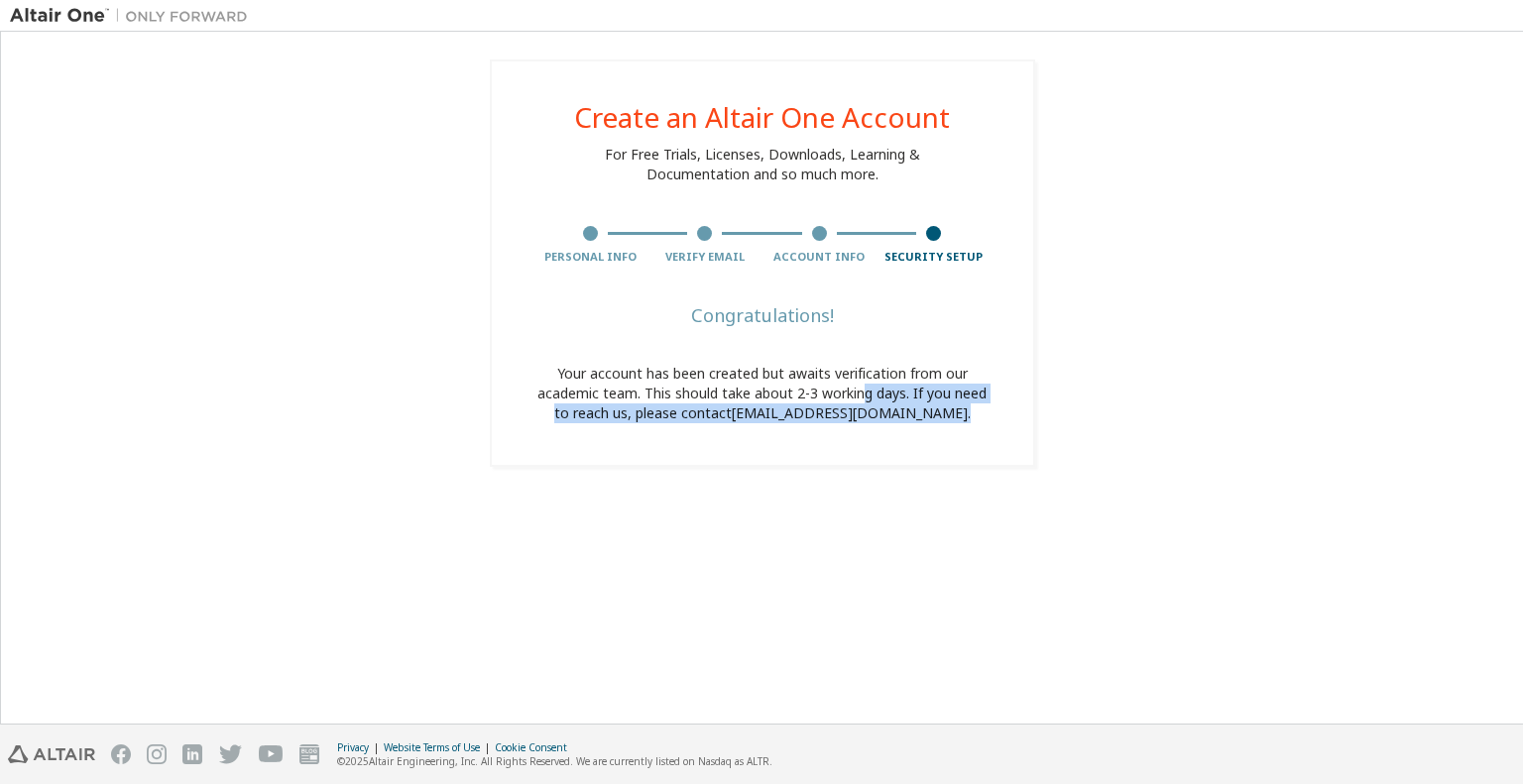 drag, startPoint x: 862, startPoint y: 388, endPoint x: 996, endPoint y: 403, distance: 134.83694 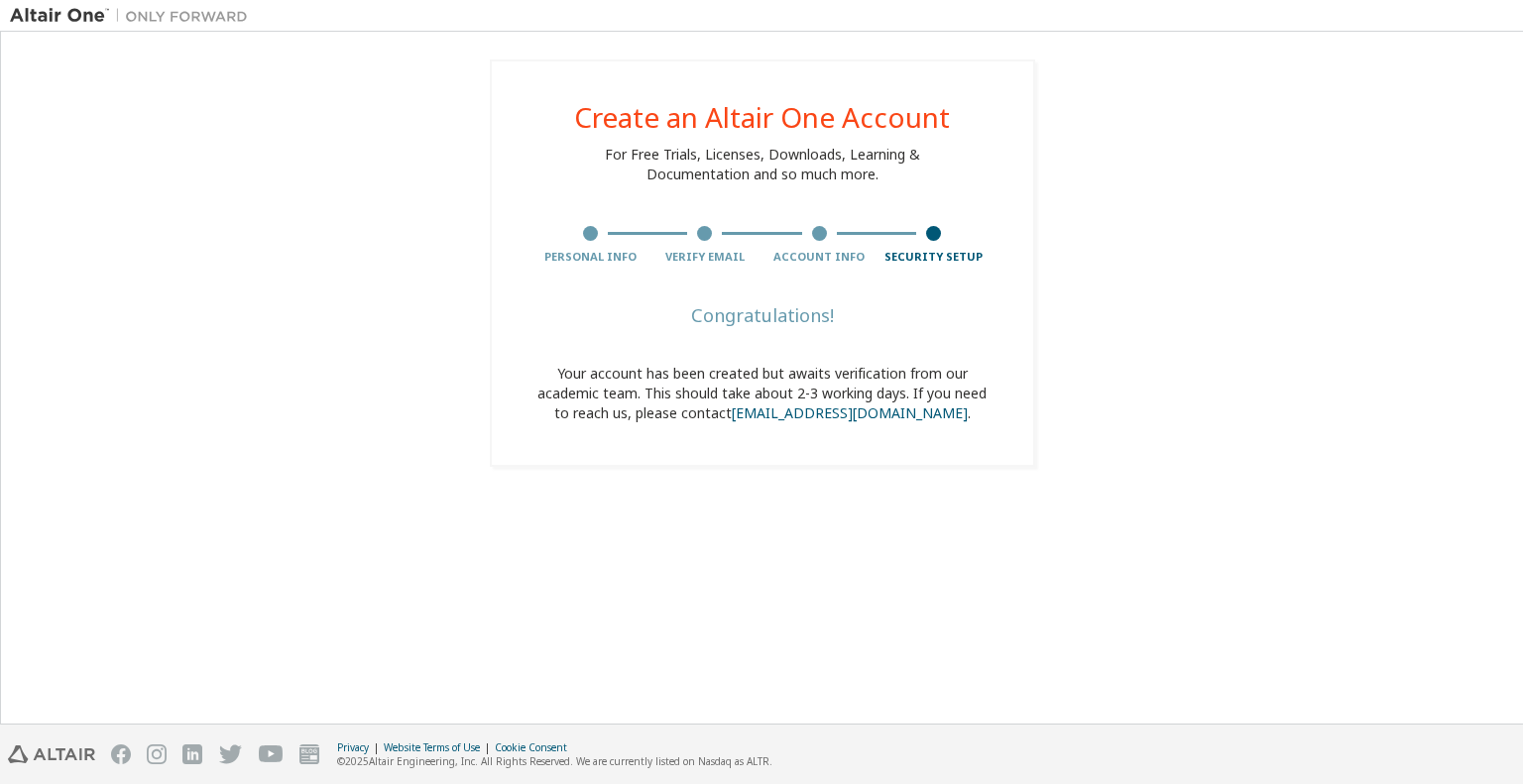 click on "Your account has been created but awaits verification from our academic team. This should take about 2-3 working days. If you need to reach us, please contact  [EMAIL_ADDRESS][DOMAIN_NAME] ." at bounding box center [762, 393] 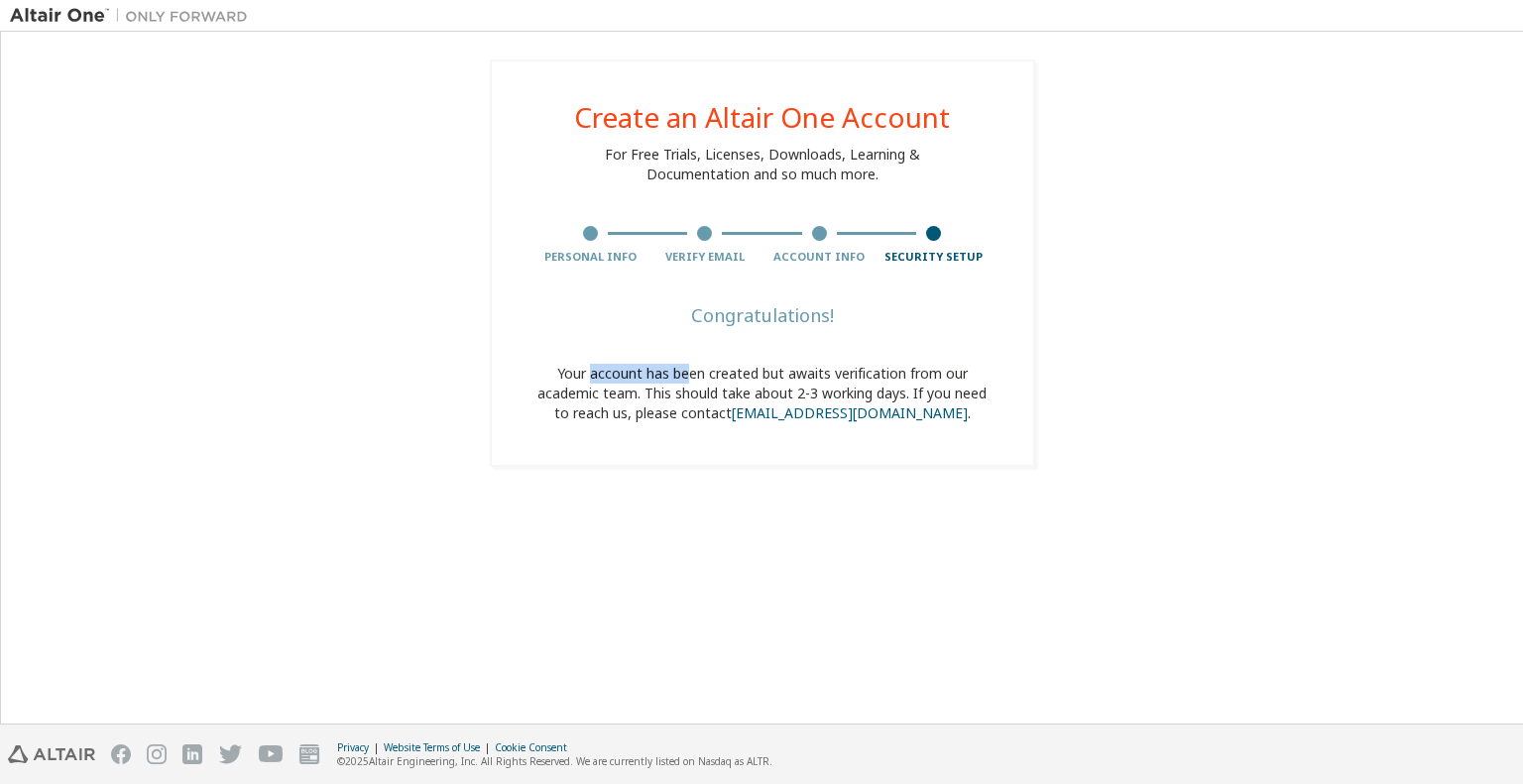 drag, startPoint x: 591, startPoint y: 375, endPoint x: 686, endPoint y: 374, distance: 95.00526 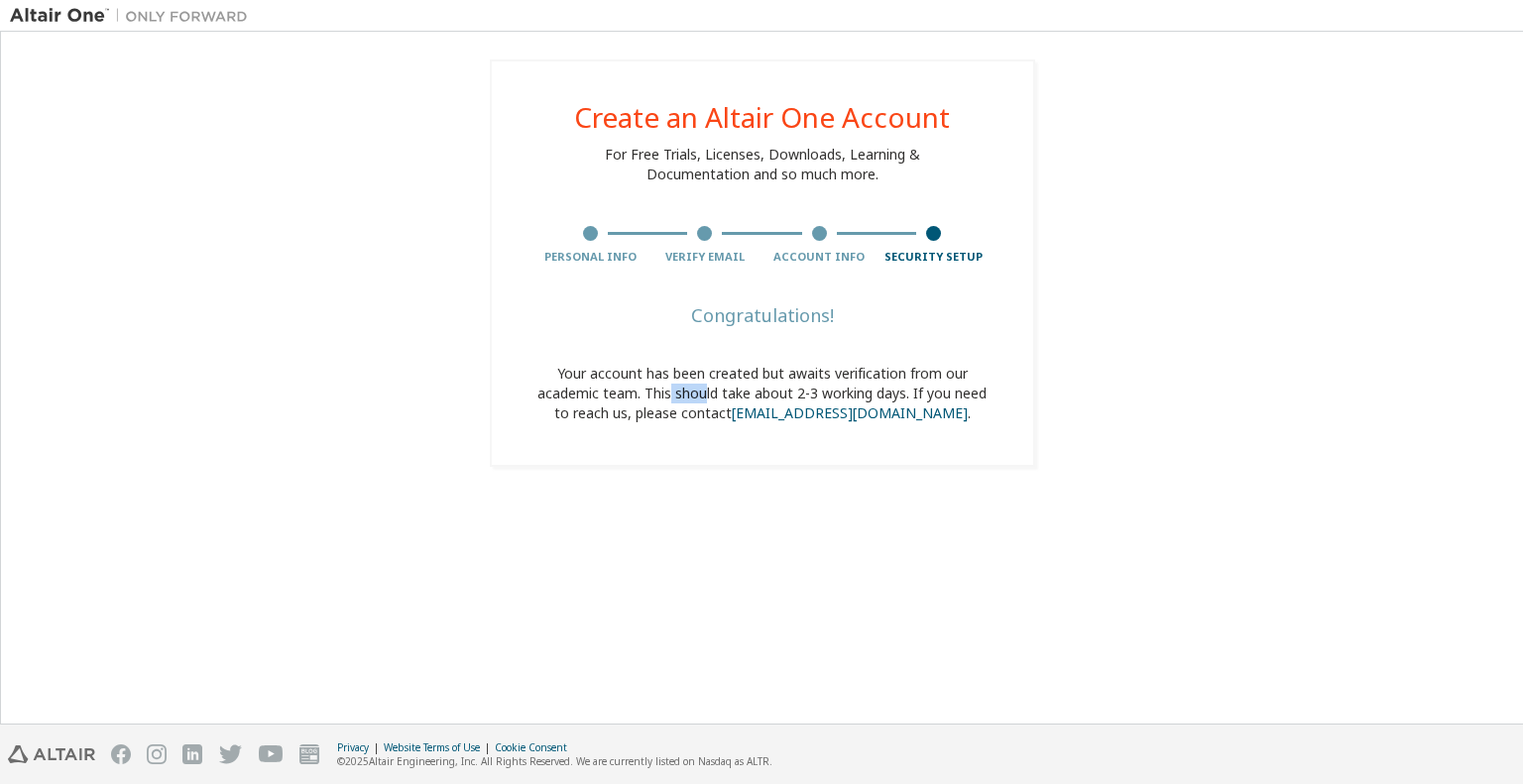 drag, startPoint x: 668, startPoint y: 392, endPoint x: 704, endPoint y: 391, distance: 36.01389 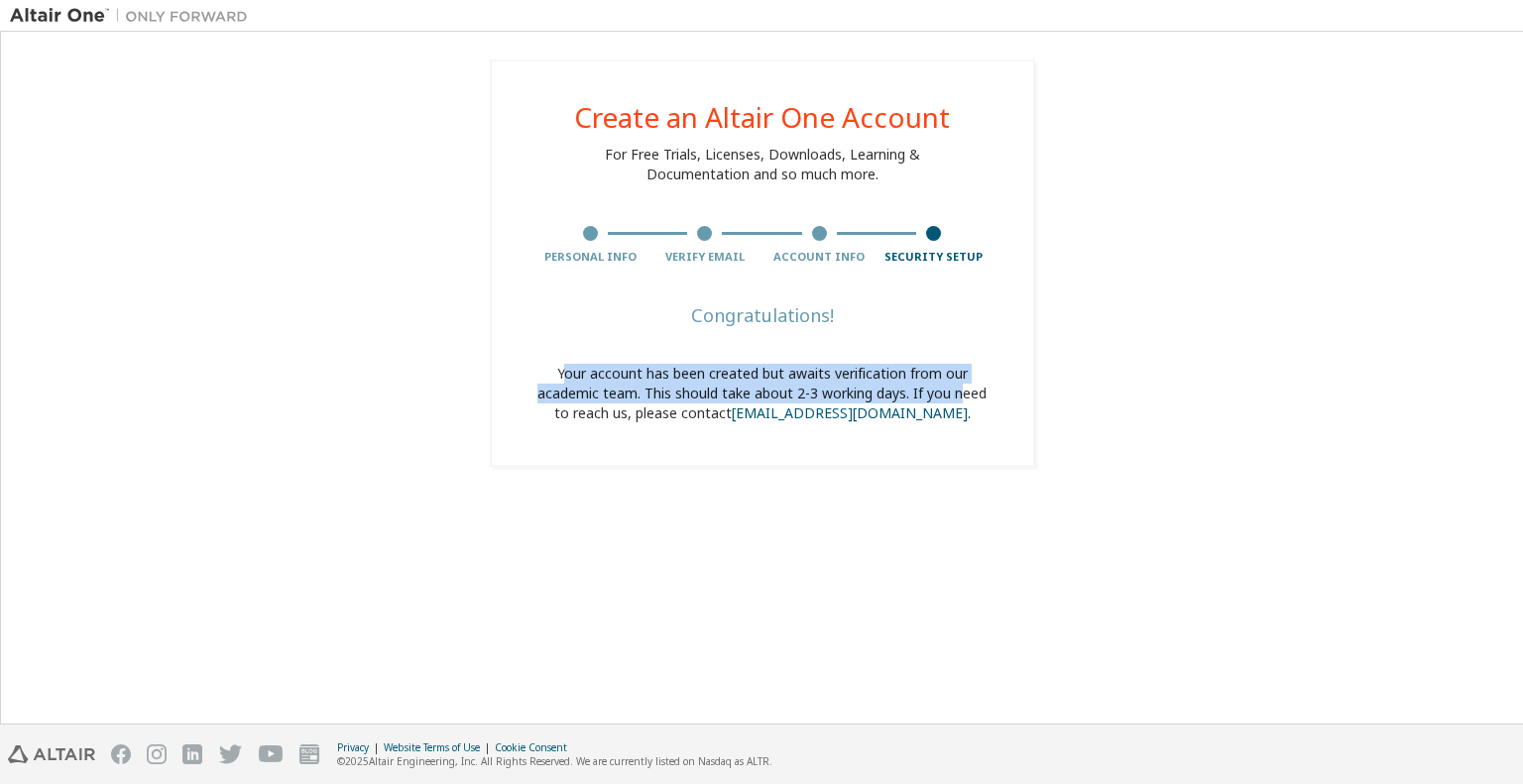 drag, startPoint x: 566, startPoint y: 374, endPoint x: 962, endPoint y: 392, distance: 396.40888 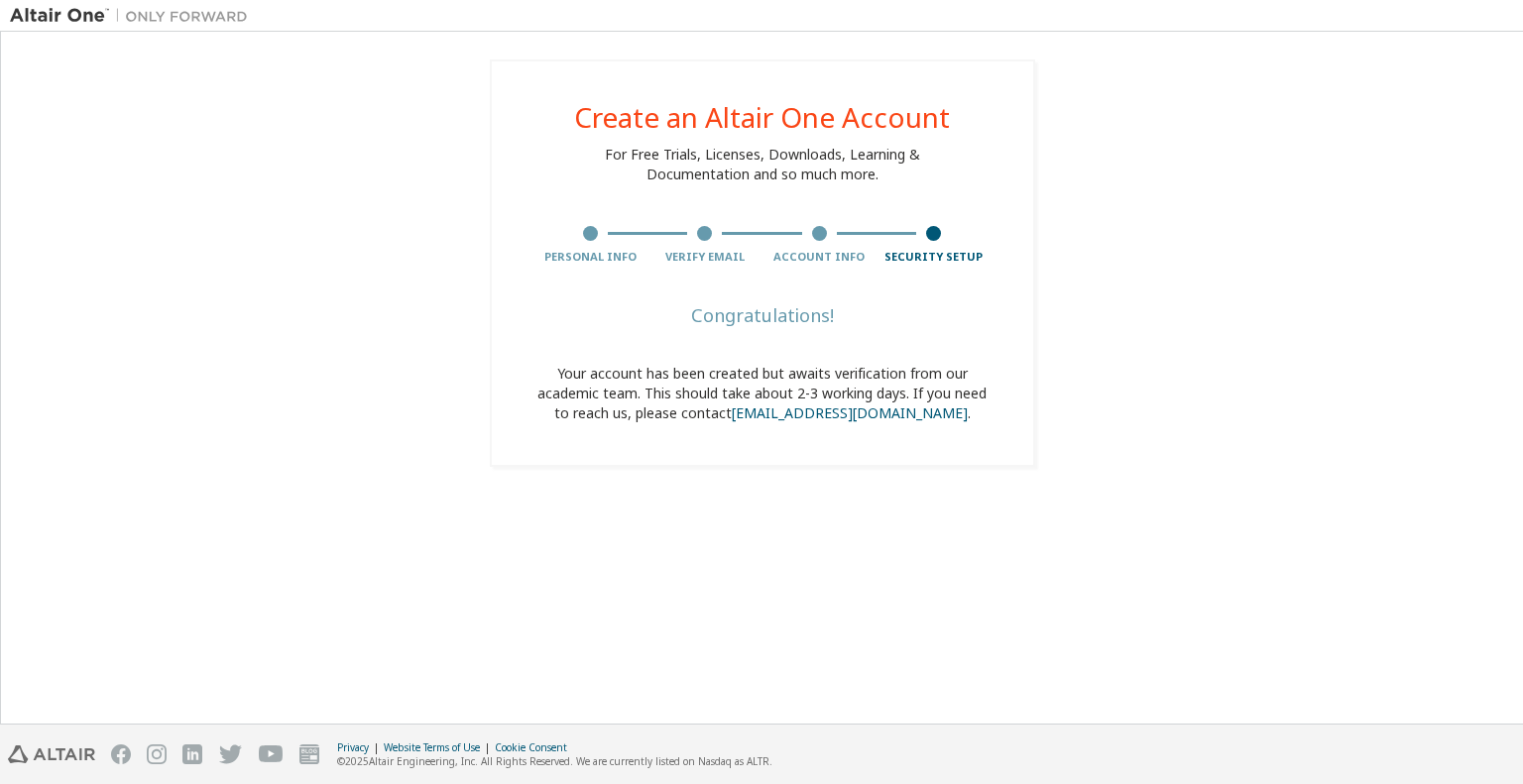 click on "Create an Altair One Account For Free Trials, Licenses, Downloads, Learning &  Documentation and so much more. Personal Info Verify Email Account Info Security Setup Congratulations! Your account has been created but awaits verification from our academic team. This should take about 2-3 working days. If you need to reach us, please contact  [EMAIL_ADDRESS][DOMAIN_NAME] ." at bounding box center [762, 263] 